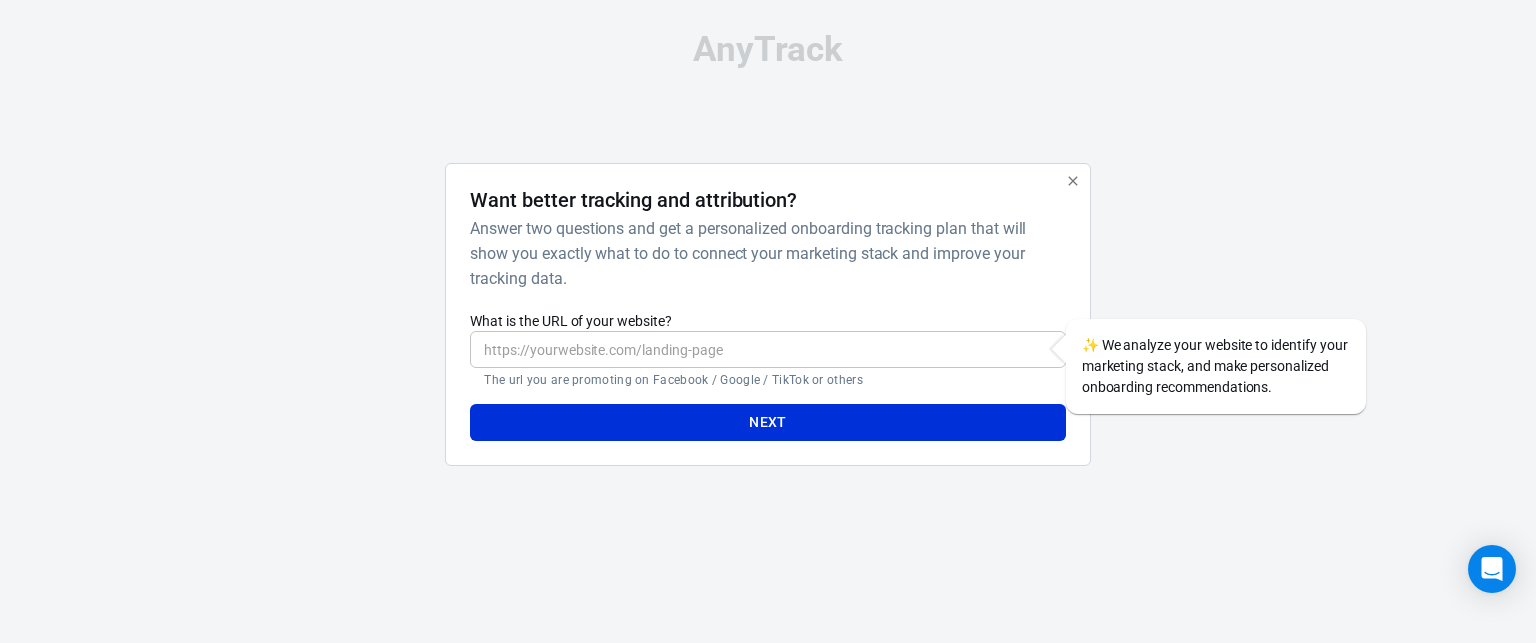 scroll, scrollTop: 0, scrollLeft: 0, axis: both 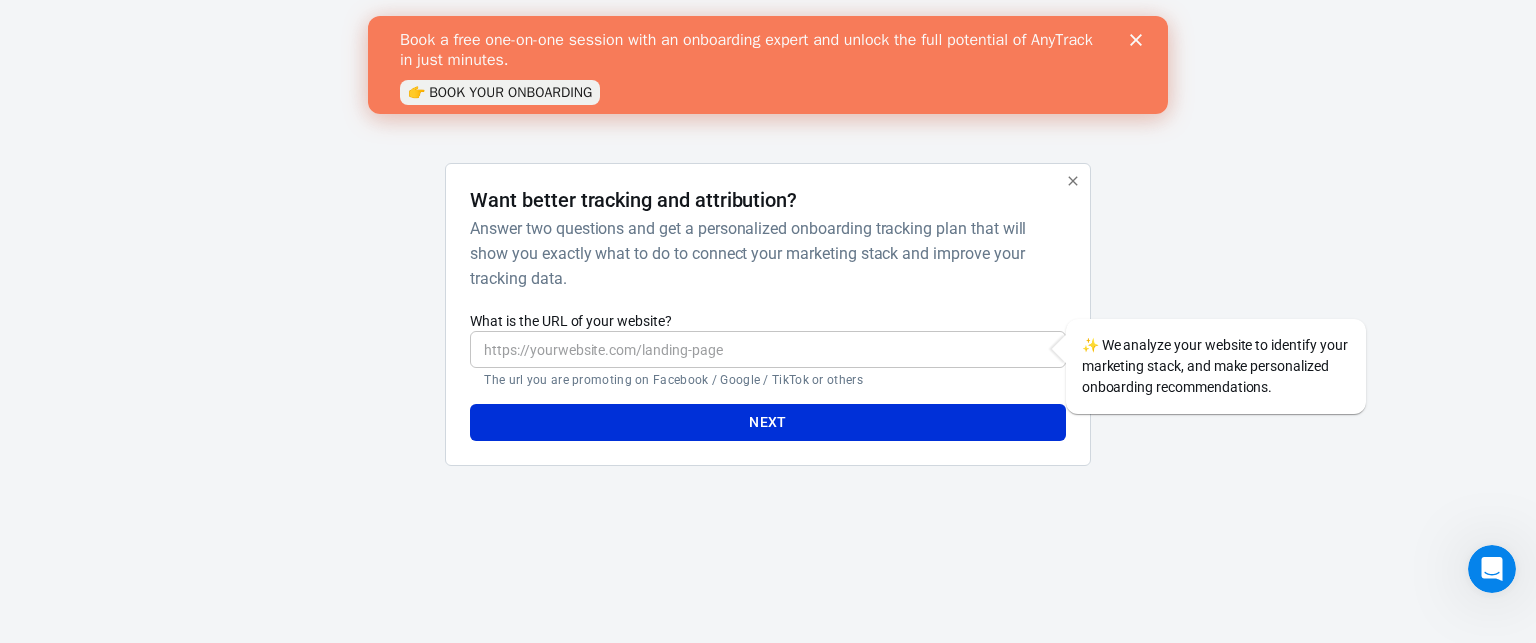 click on "What is the URL of your website?" at bounding box center [767, 349] 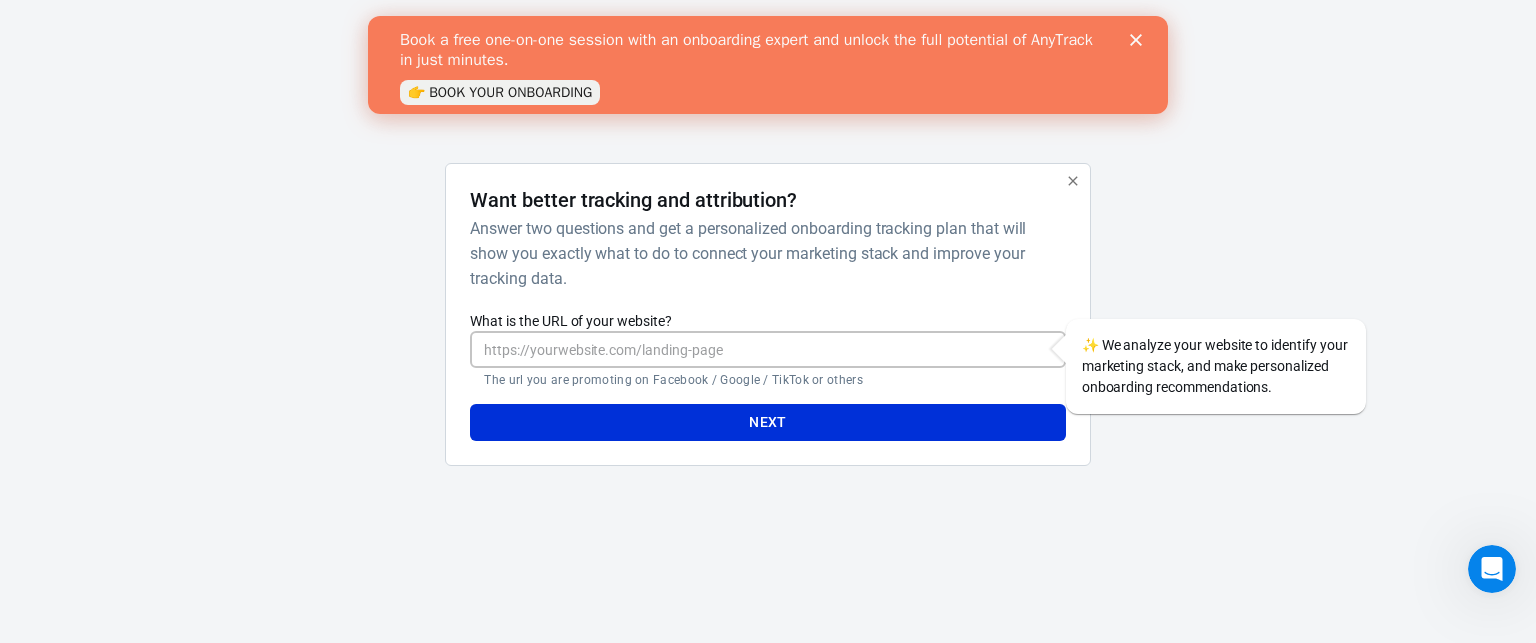 paste on "https://www.sestre.it/" 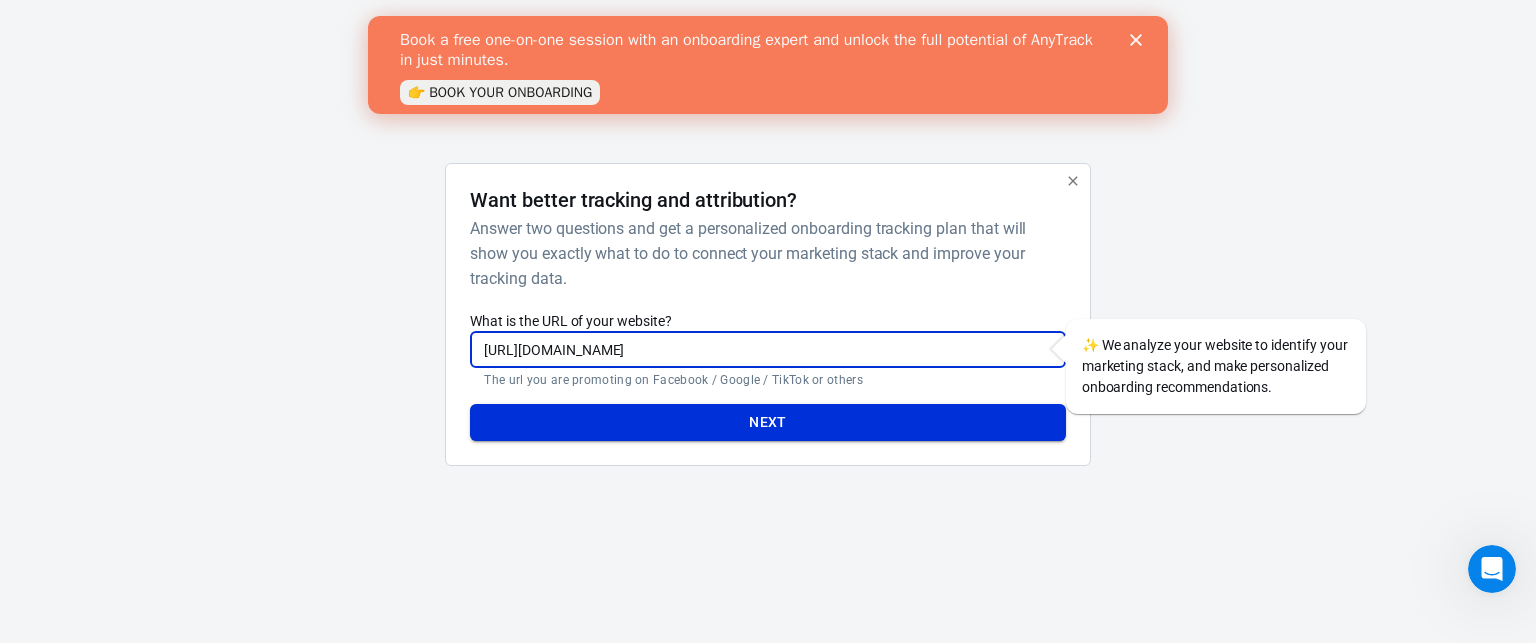 type on "https://www.sestre.it/" 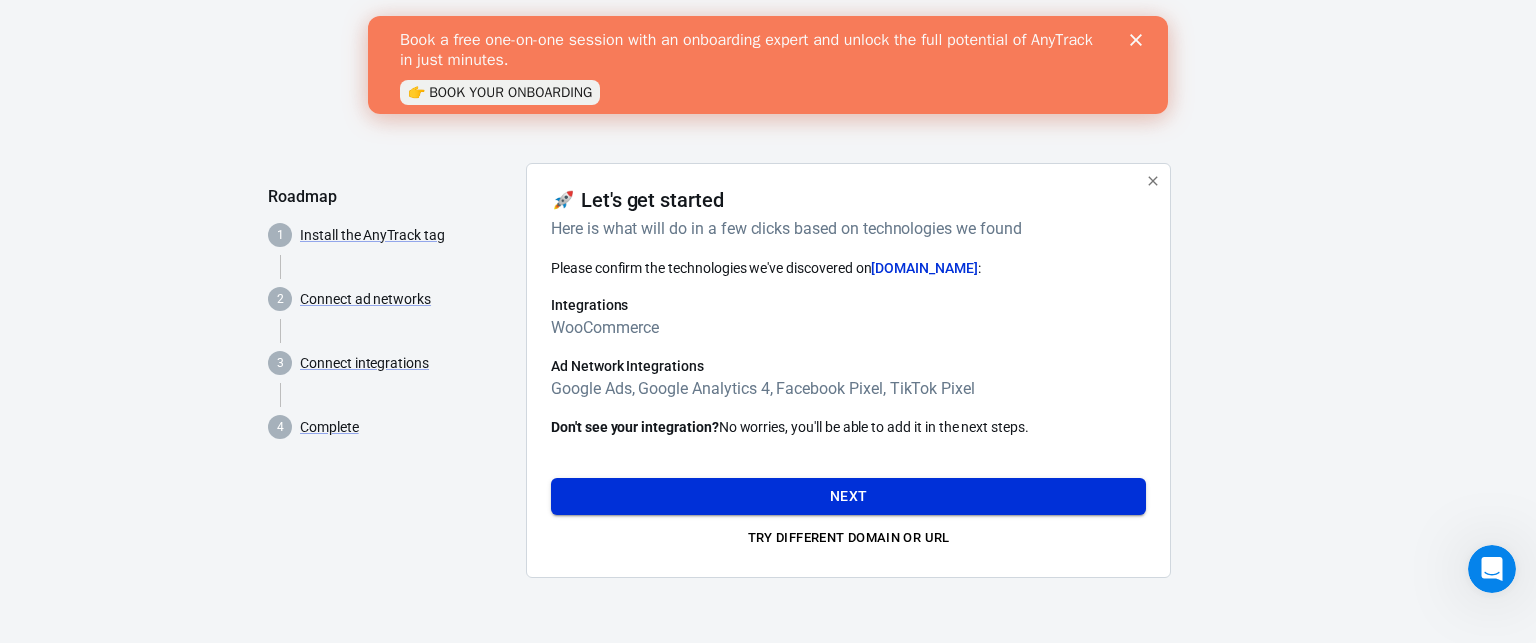 click on "Next" at bounding box center [848, 496] 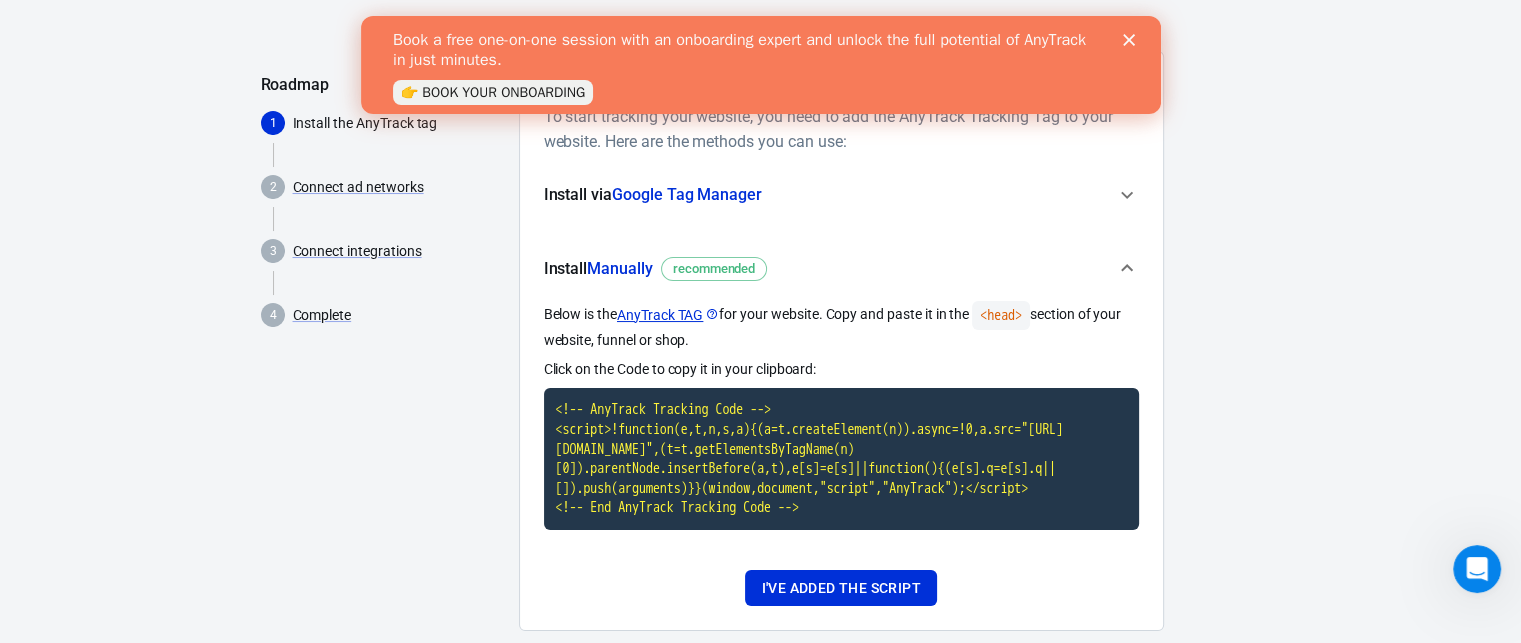 scroll, scrollTop: 127, scrollLeft: 0, axis: vertical 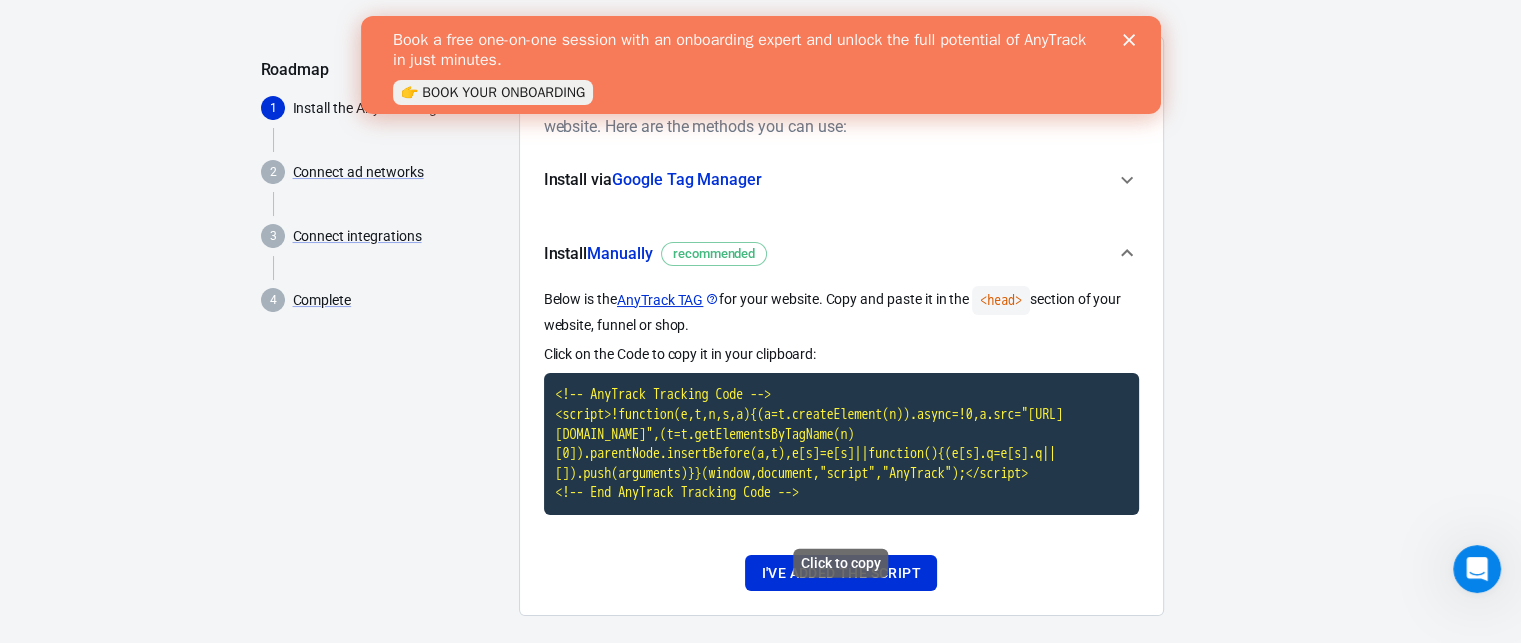click on "<!-- AnyTrack Tracking Code -->
<script>!function(e,t,n,s,a){(a=t.createElement(n)).async=!0,a.src="[URL][DOMAIN_NAME]",(t=t.getElementsByTagName(n)[0]).parentNode.insertBefore(a,t),e[s]=e[s]||function(){(e[s].q=e[s].q||[]).push(arguments)}}(window,document,"script","AnyTrack");</script>
<!-- End AnyTrack Tracking Code -->" at bounding box center [841, 444] 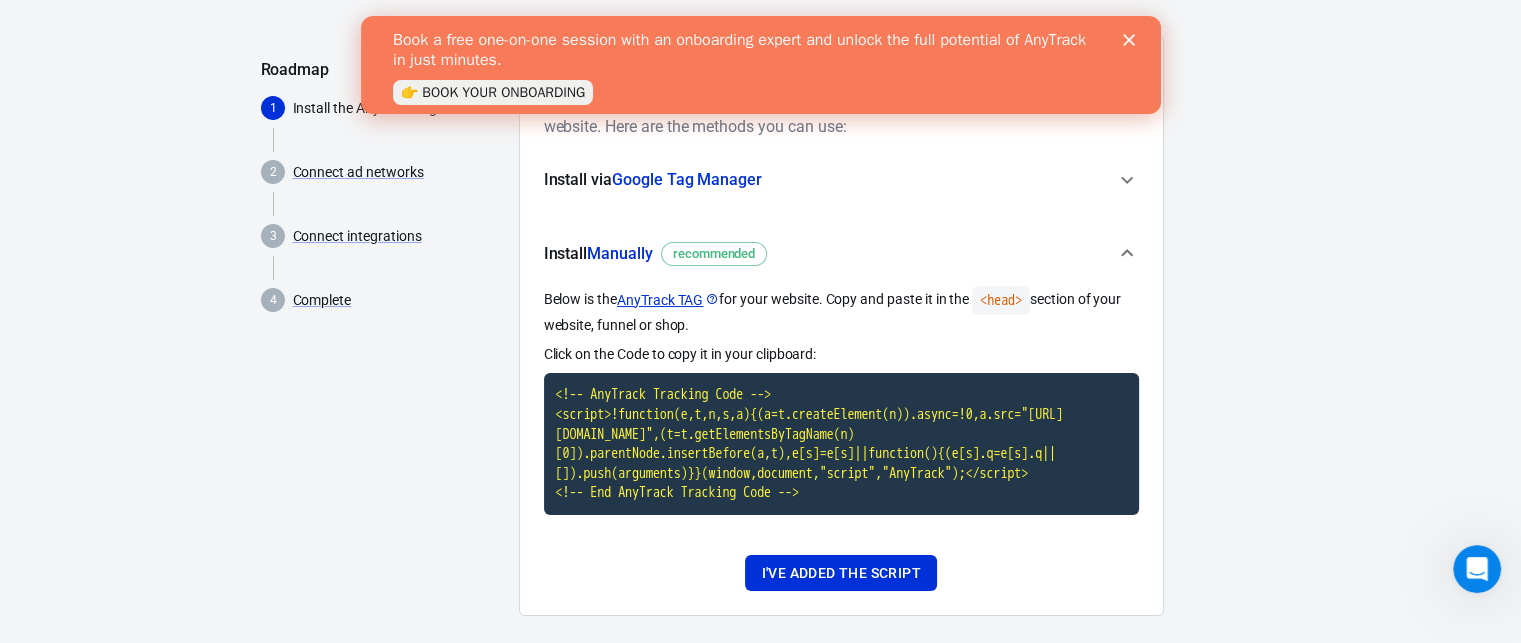 scroll, scrollTop: 0, scrollLeft: 0, axis: both 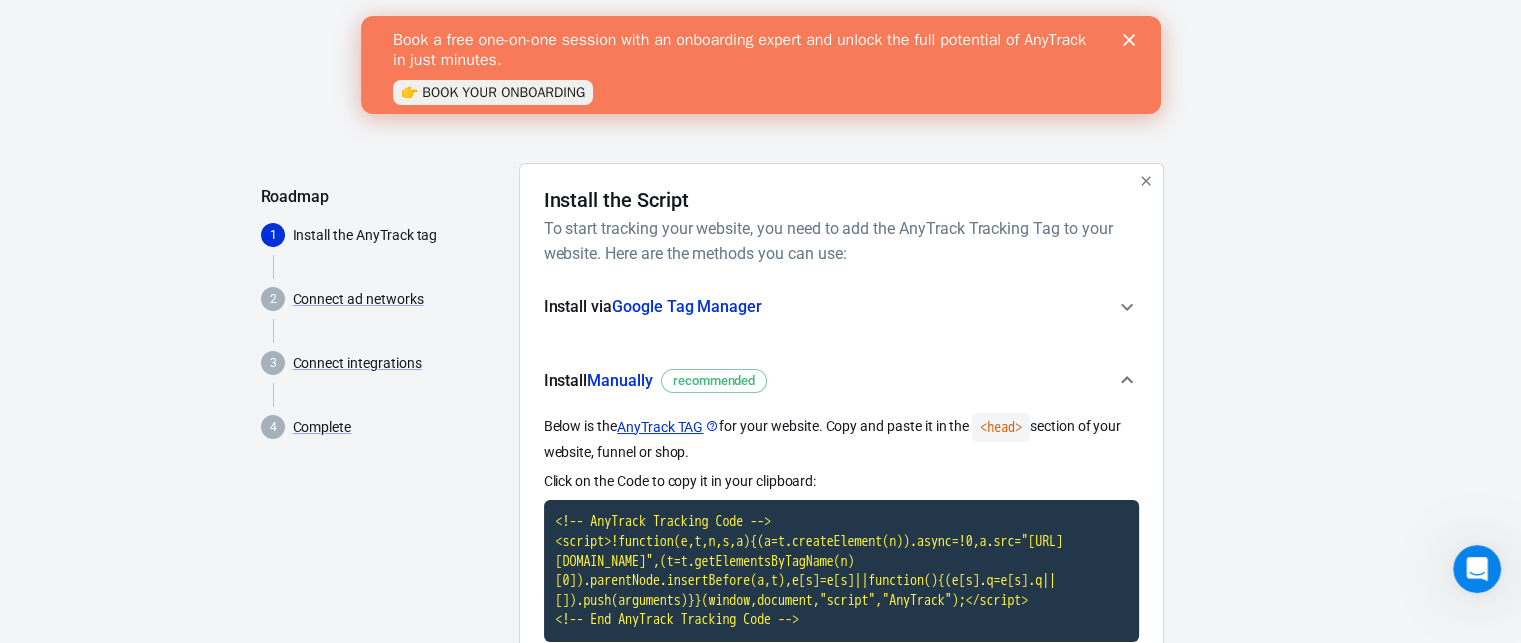 click on "Install via  Google Tag Manager" at bounding box center (829, 307) 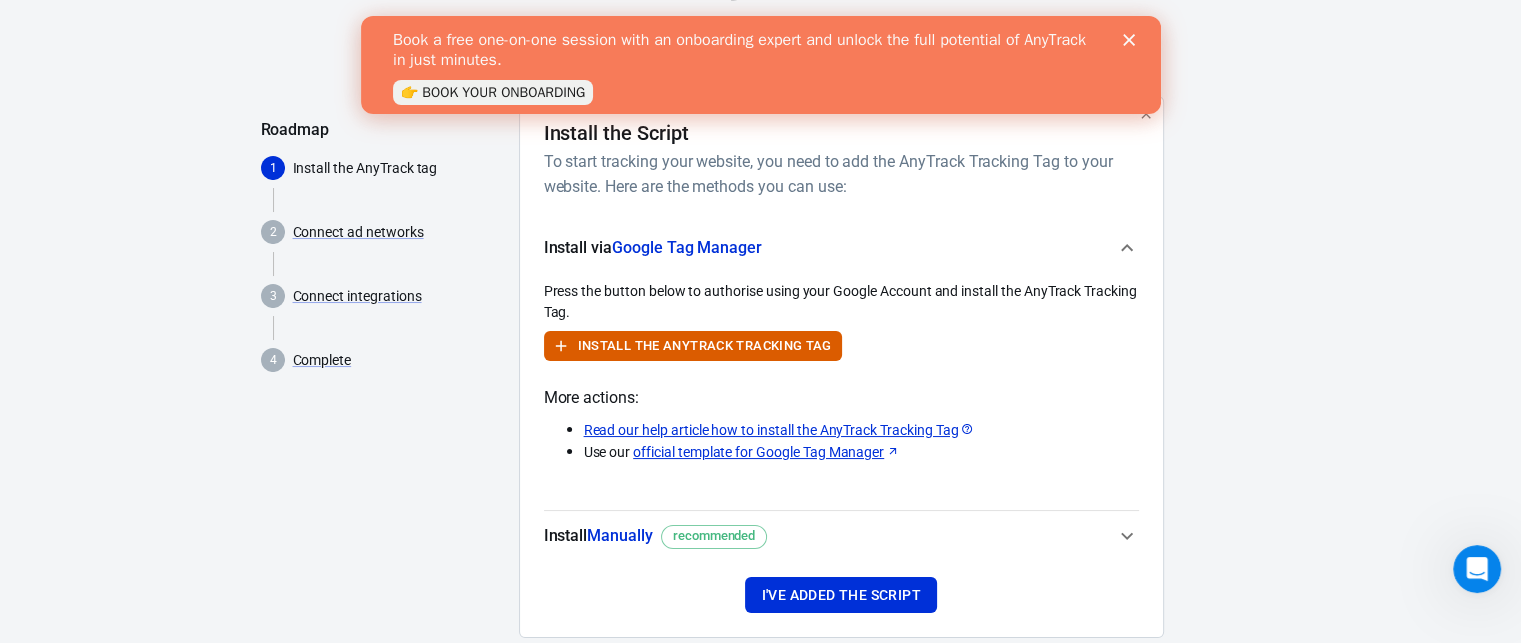 scroll, scrollTop: 80, scrollLeft: 0, axis: vertical 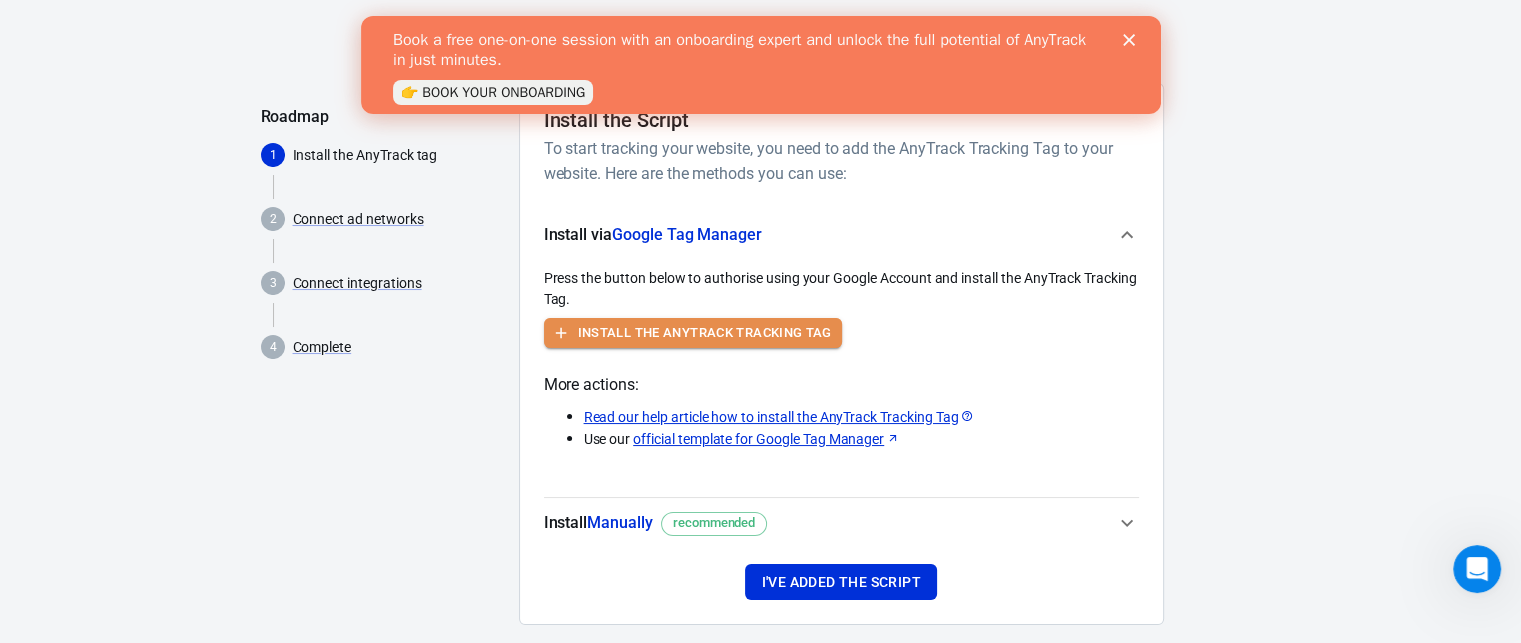 click on "Install the AnyTrack Tracking Tag" at bounding box center (705, 333) 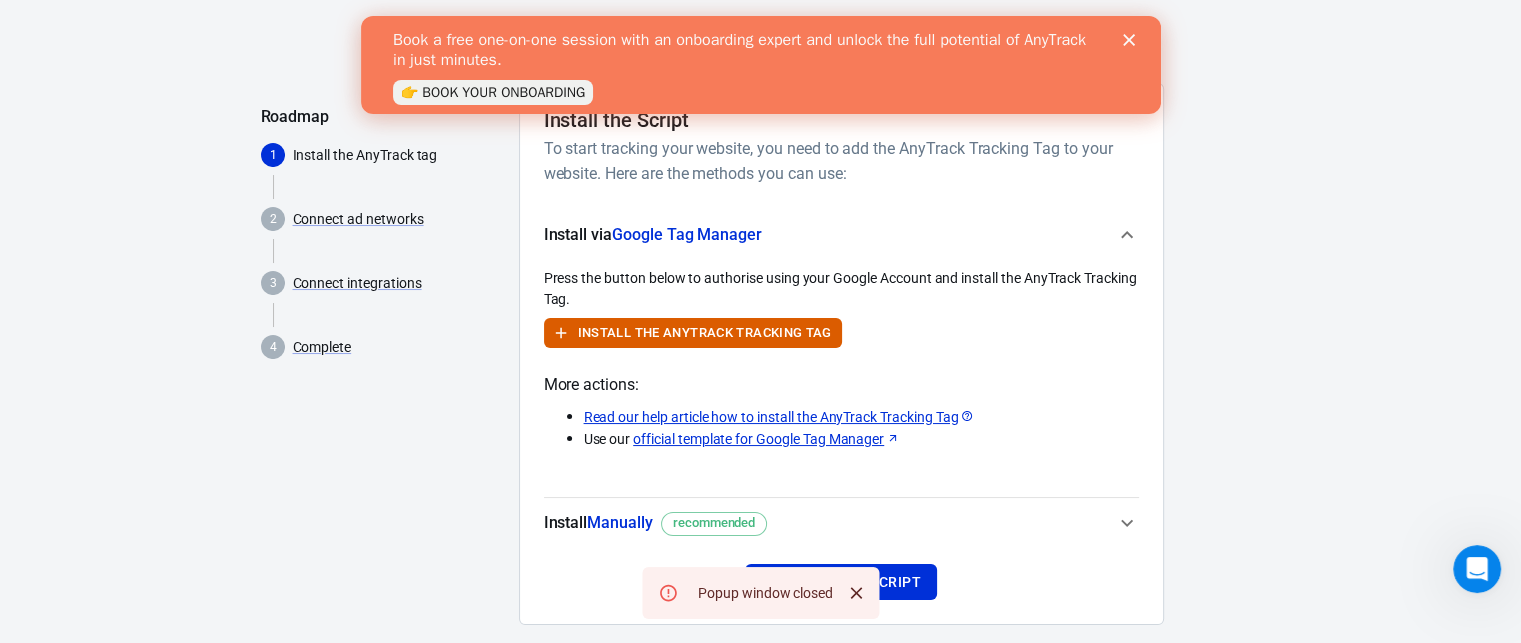 scroll, scrollTop: 109, scrollLeft: 0, axis: vertical 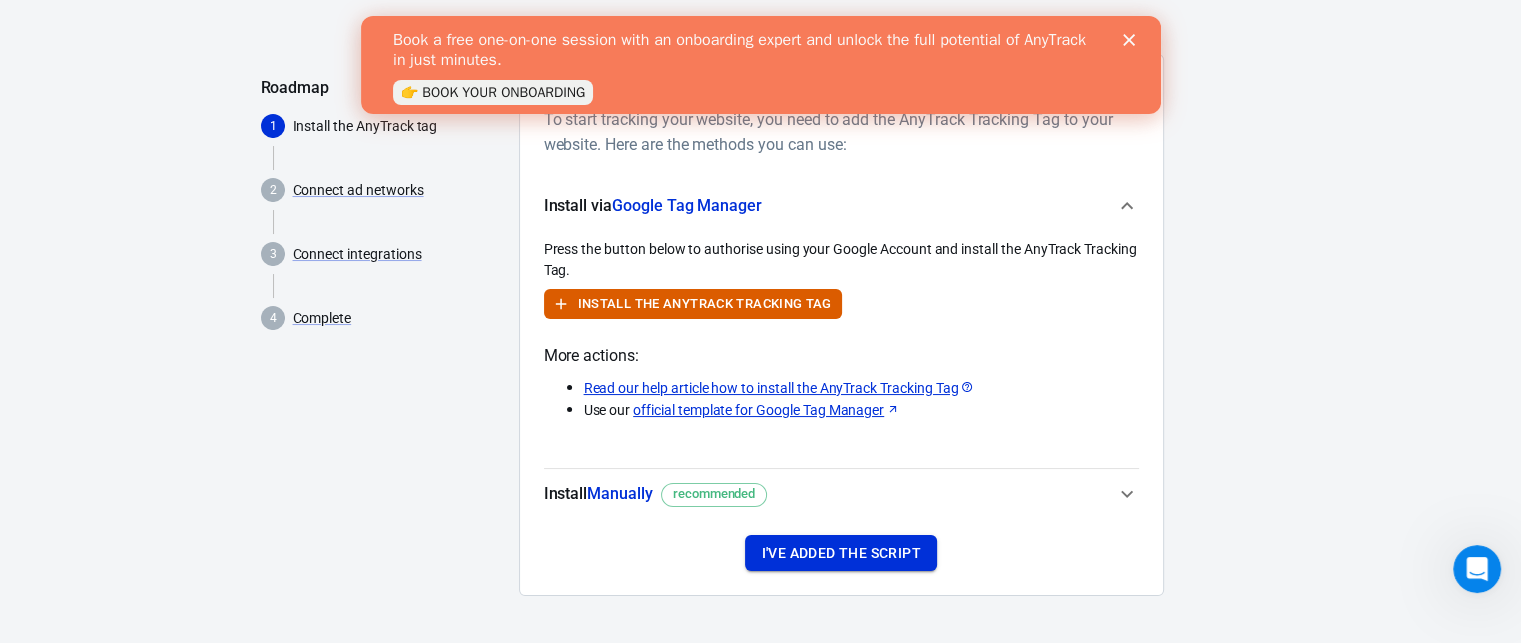 click on "I've added the script" at bounding box center (840, 553) 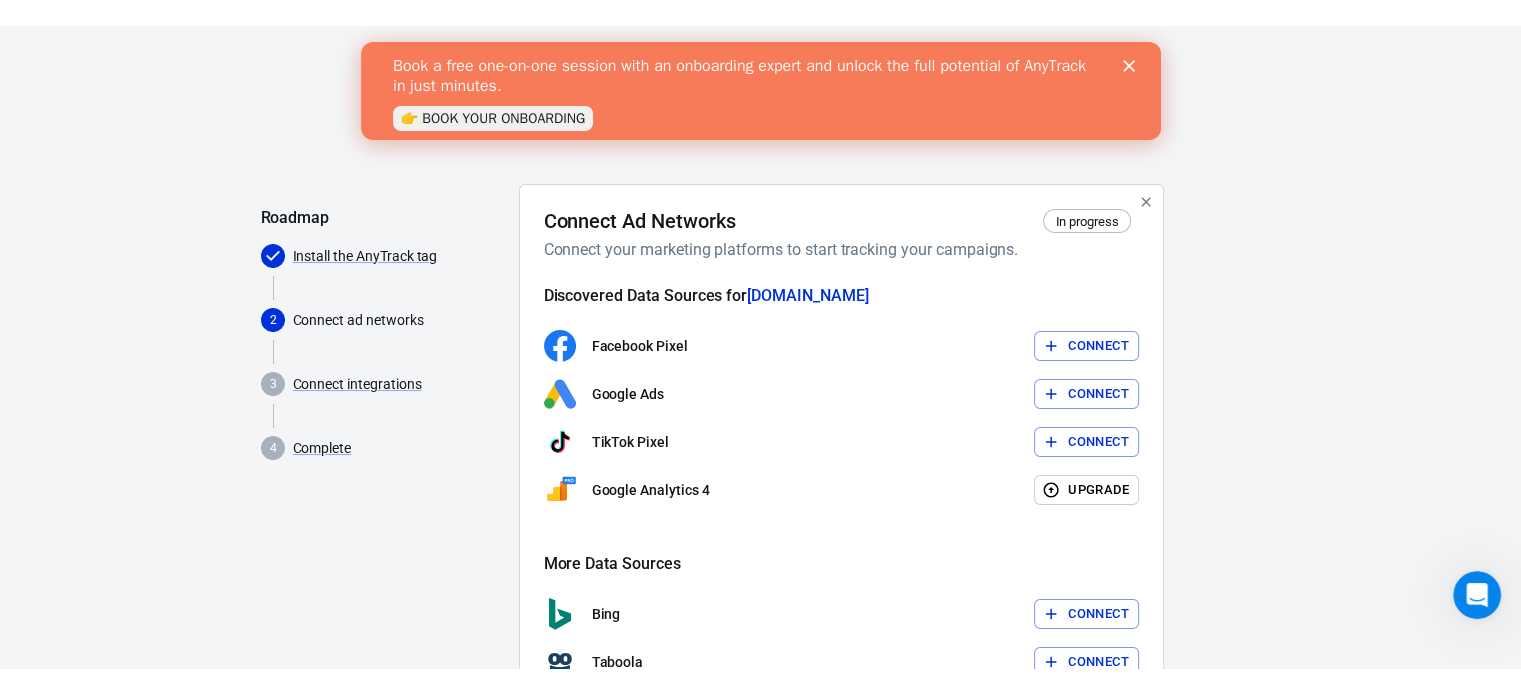scroll, scrollTop: 4, scrollLeft: 0, axis: vertical 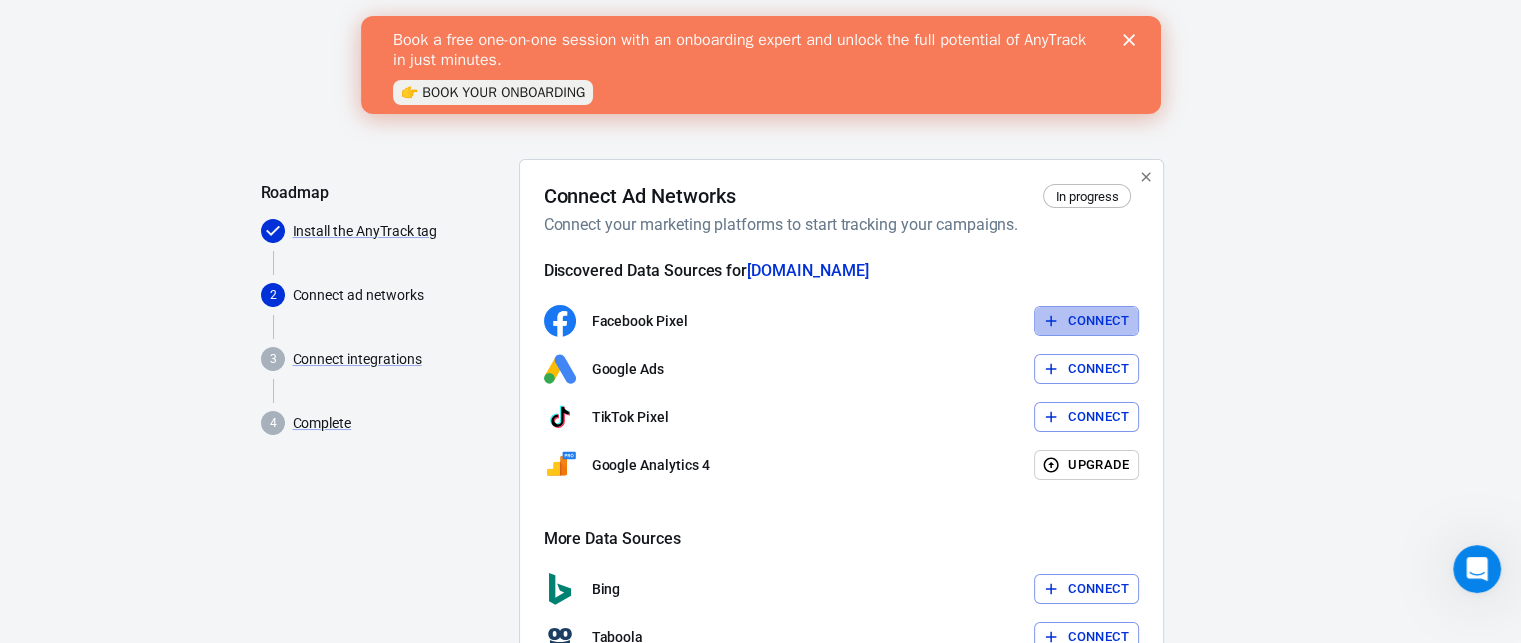 click on "Connect" at bounding box center (1098, 321) 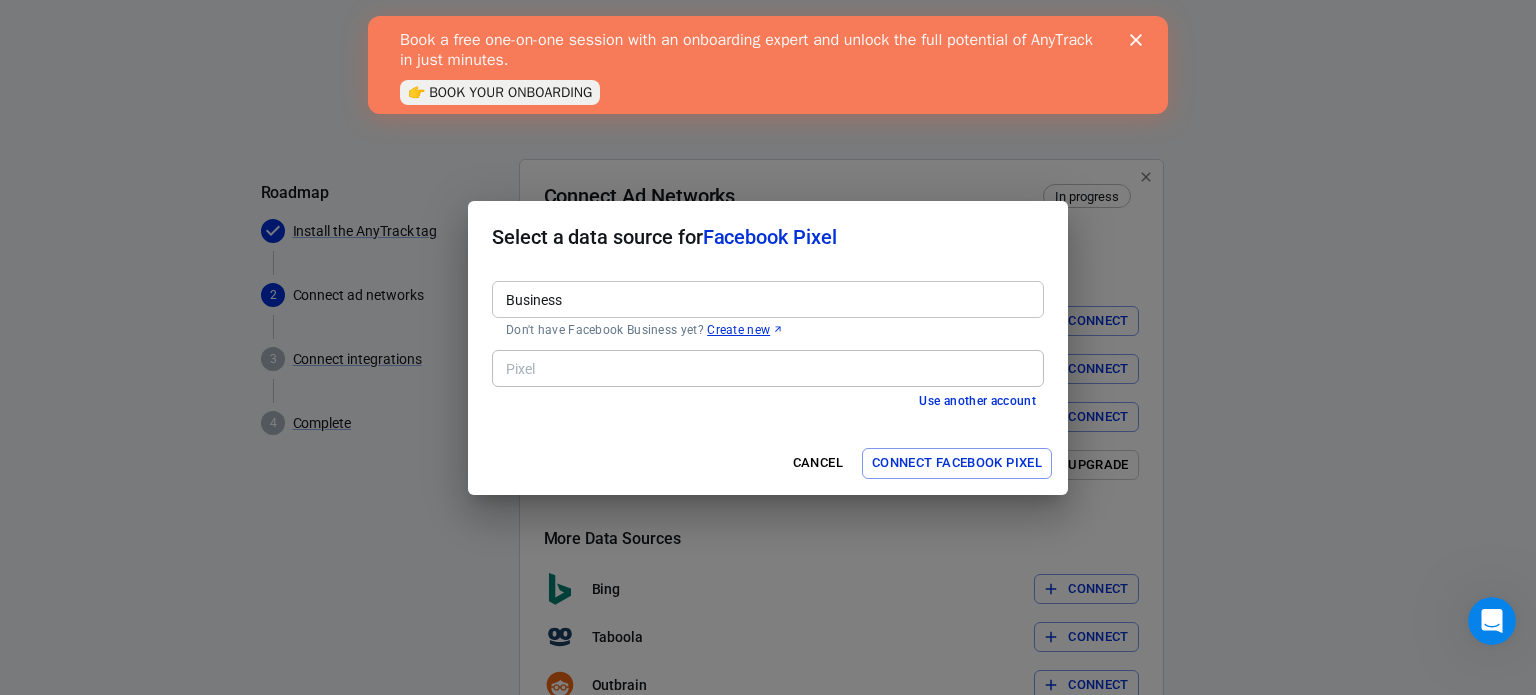click on "Business" at bounding box center [766, 299] 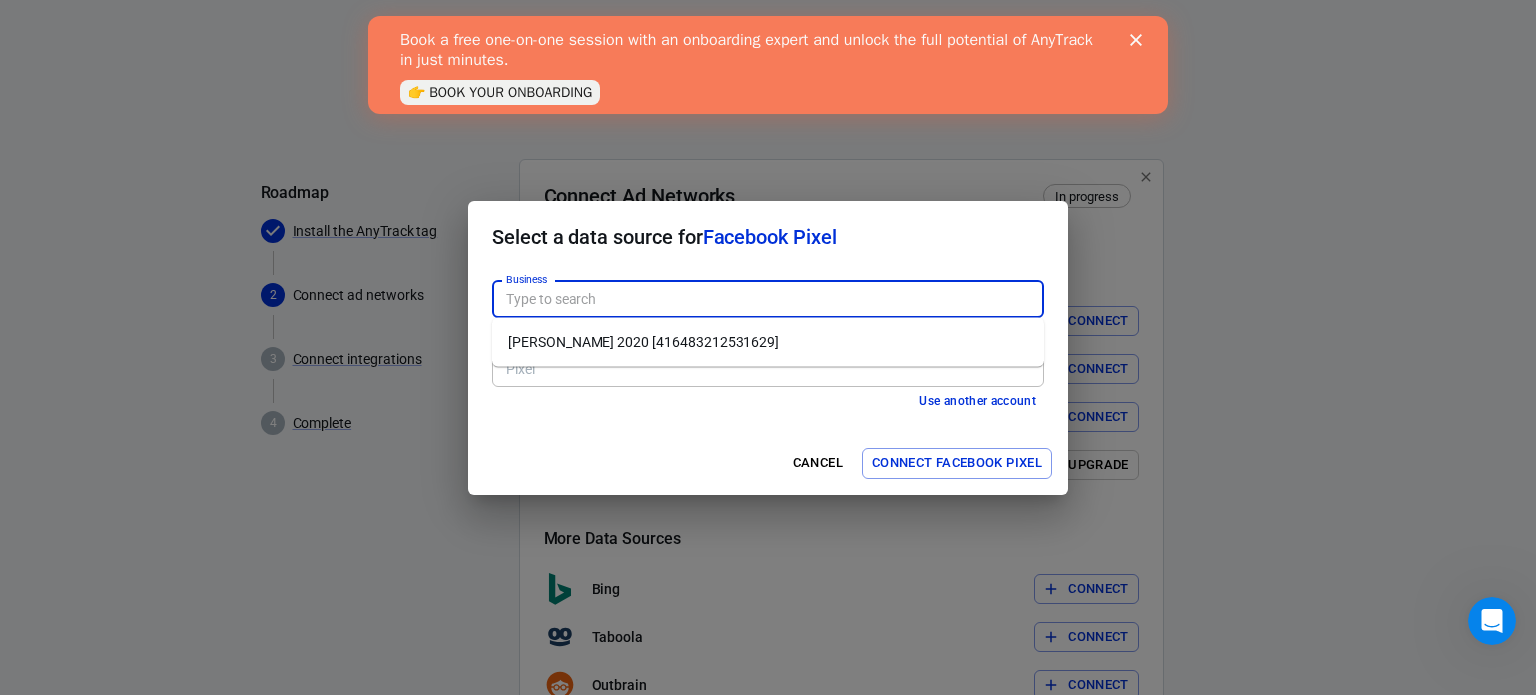 click on "DENNY 2020 [416483212531629]" at bounding box center [768, 342] 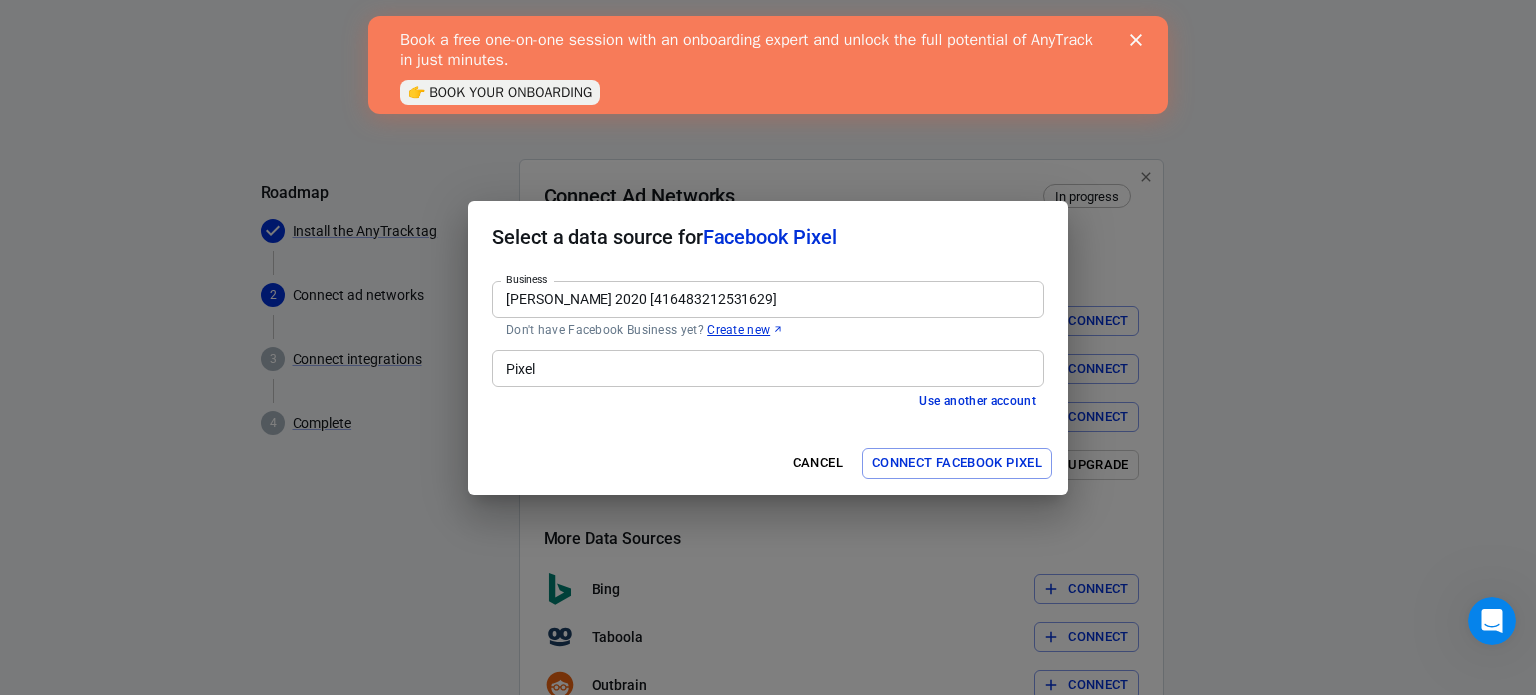 click on "Pixel" at bounding box center (766, 368) 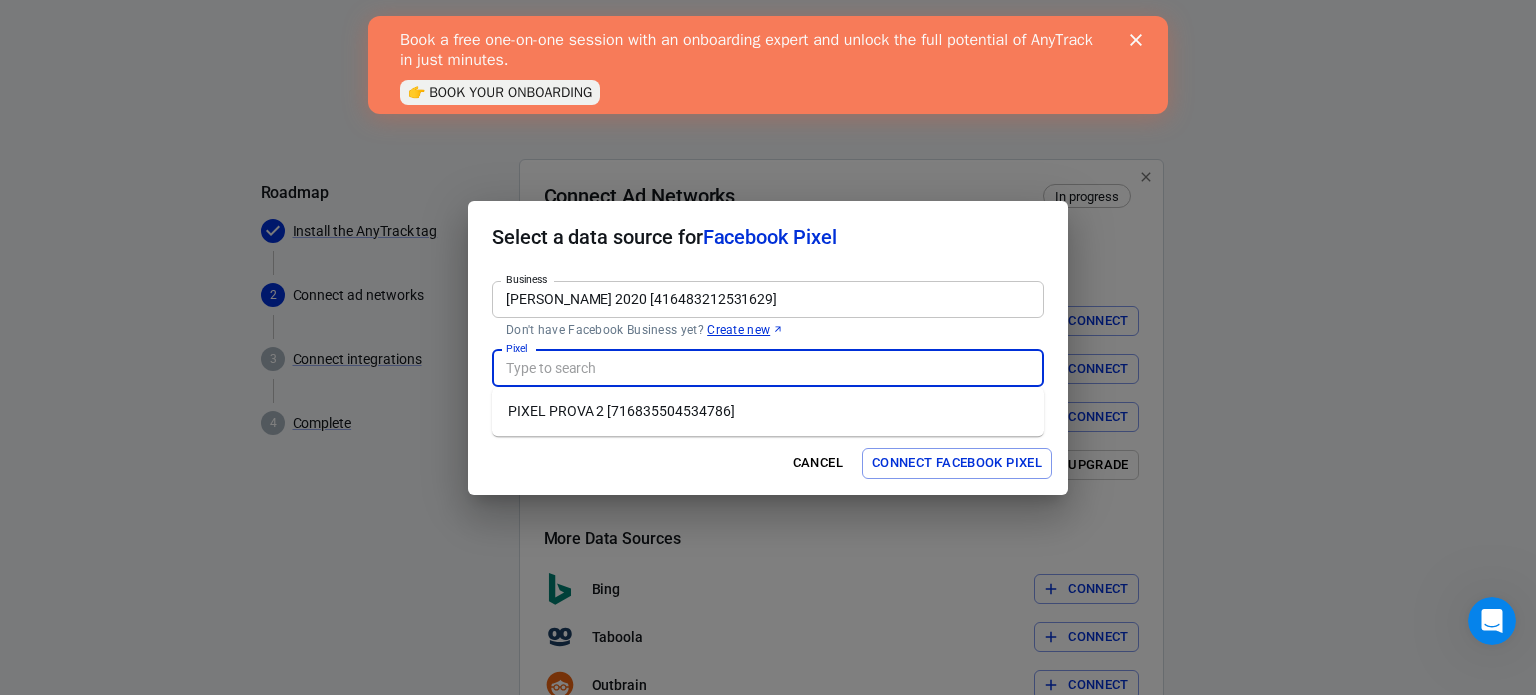 click on "PIXEL PROVA 2 [716835504534786]" at bounding box center [768, 411] 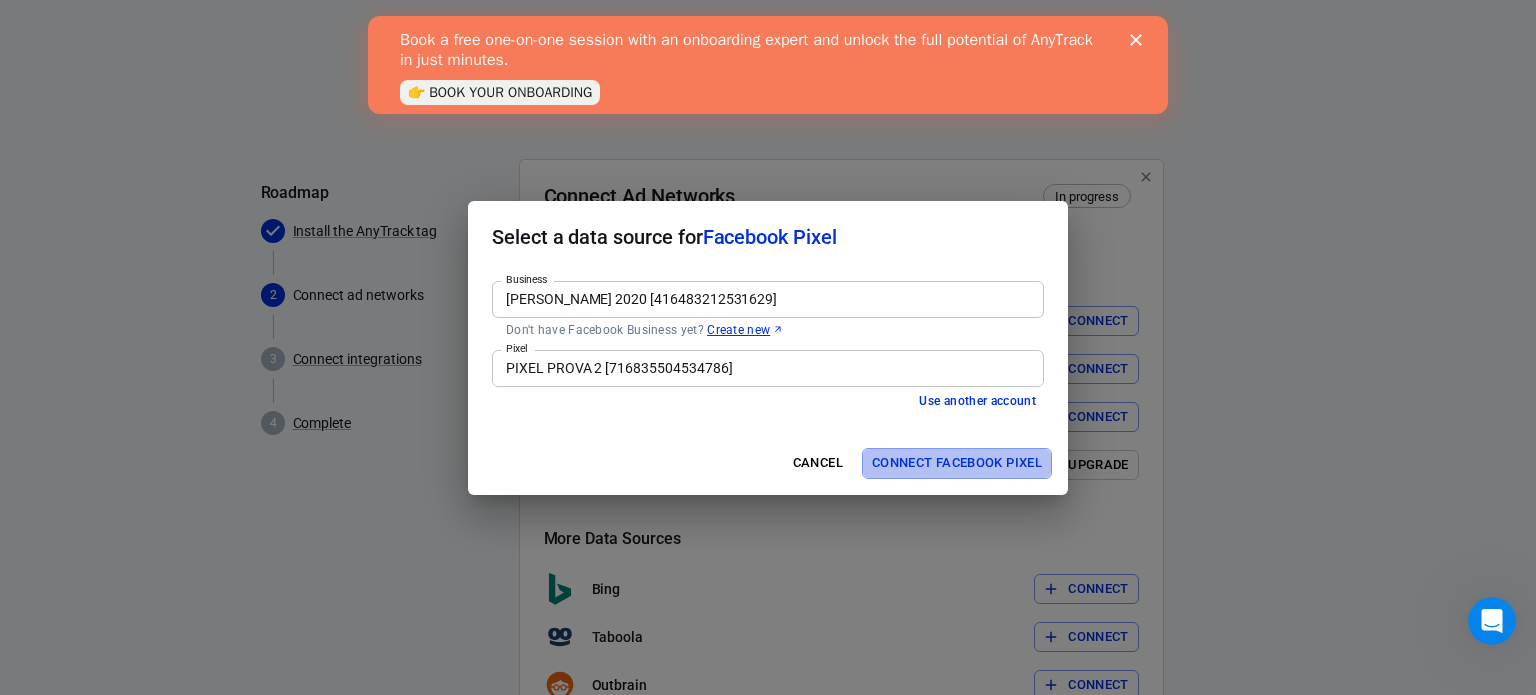 click on "Connect Facebook Pixel" at bounding box center (957, 463) 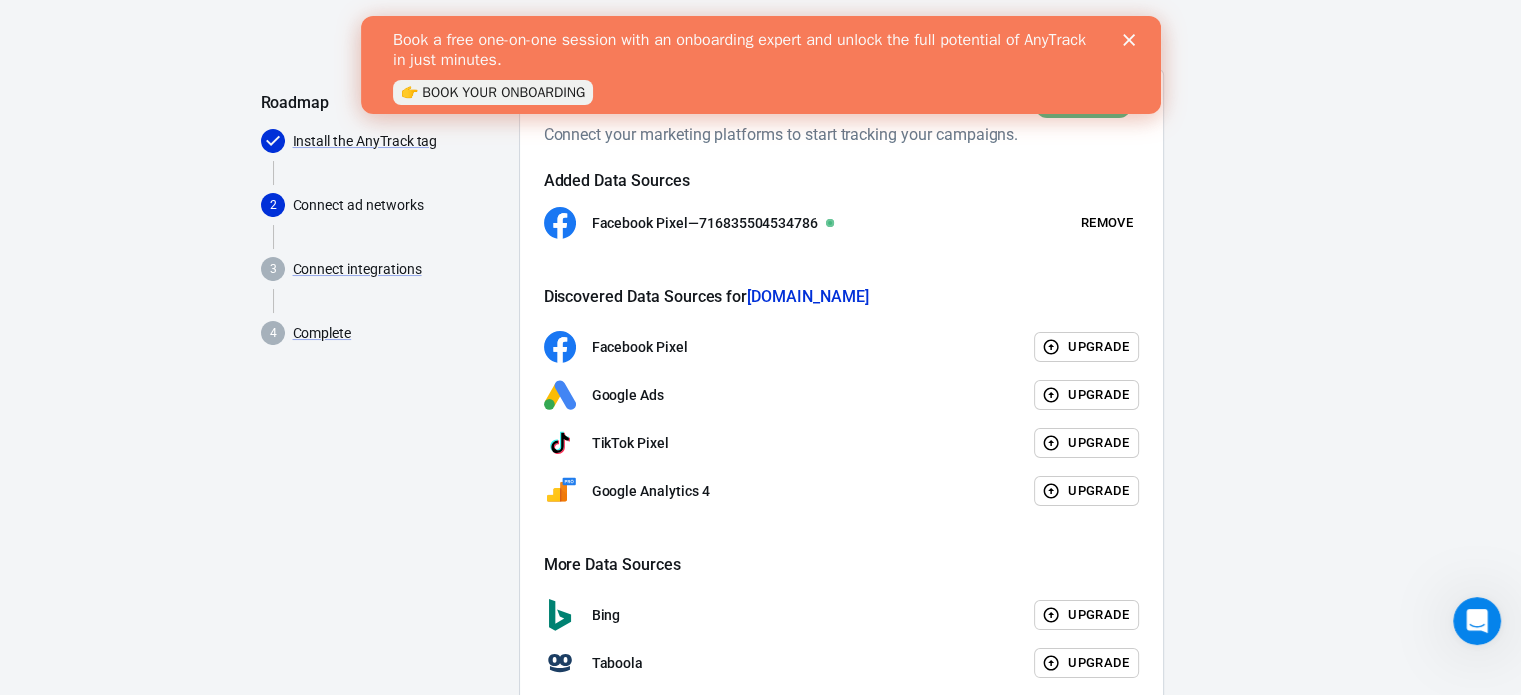 scroll, scrollTop: 259, scrollLeft: 0, axis: vertical 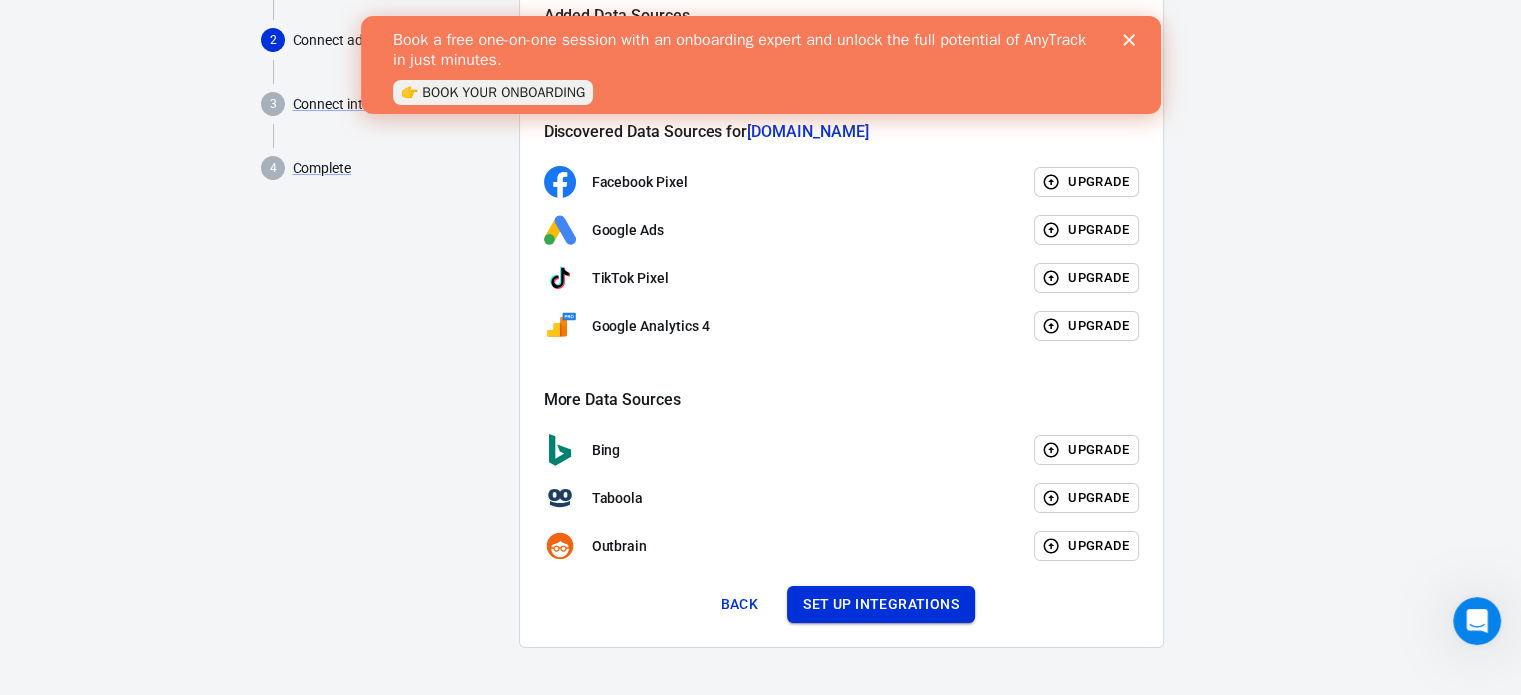 click on "Set up integrations" at bounding box center [881, 604] 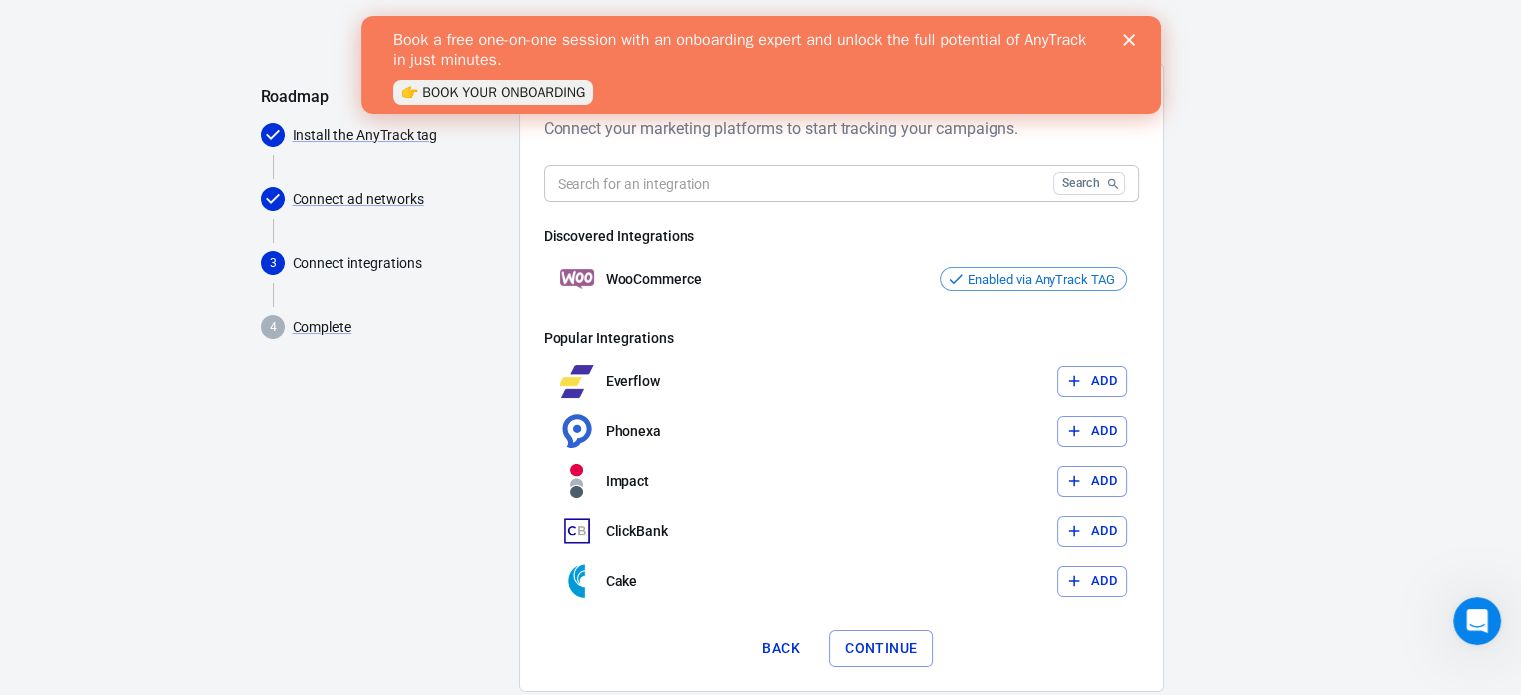 scroll, scrollTop: 144, scrollLeft: 0, axis: vertical 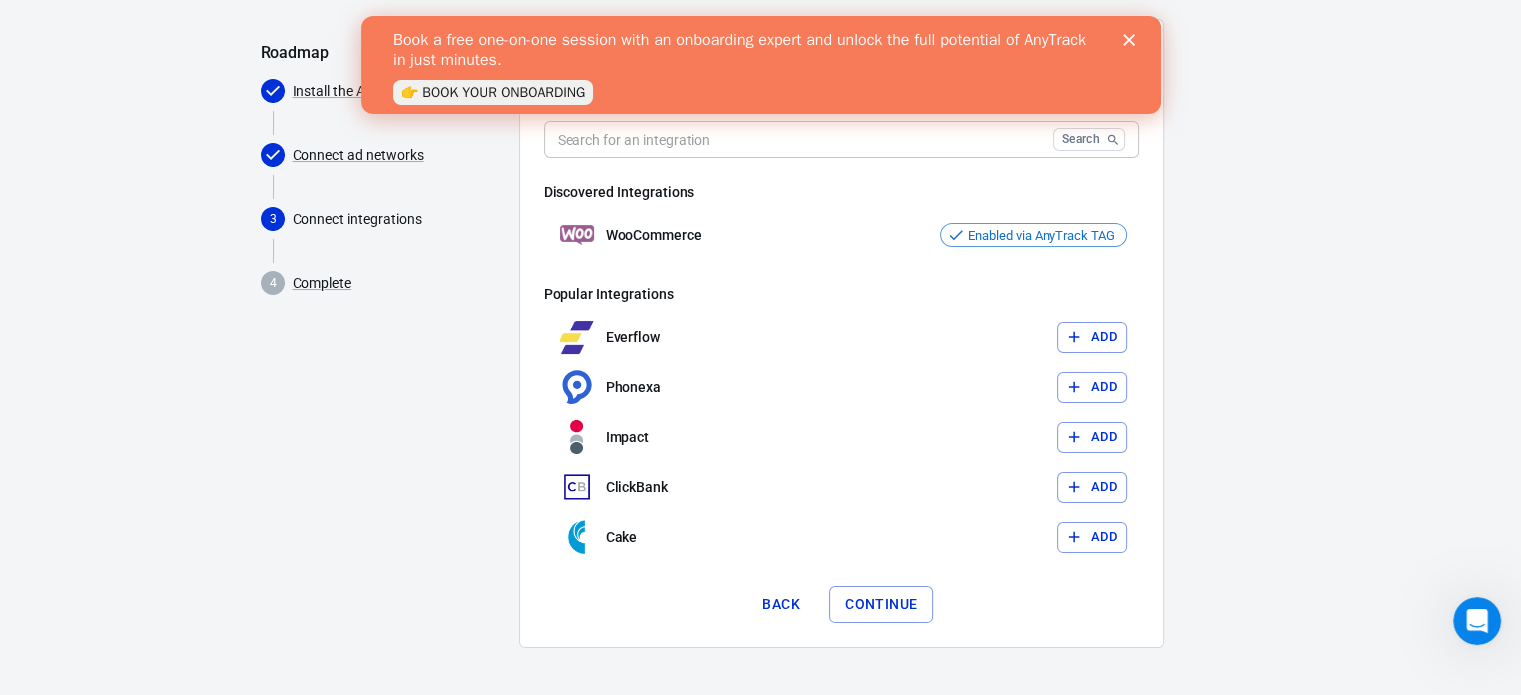 click on "Continue" at bounding box center (881, 604) 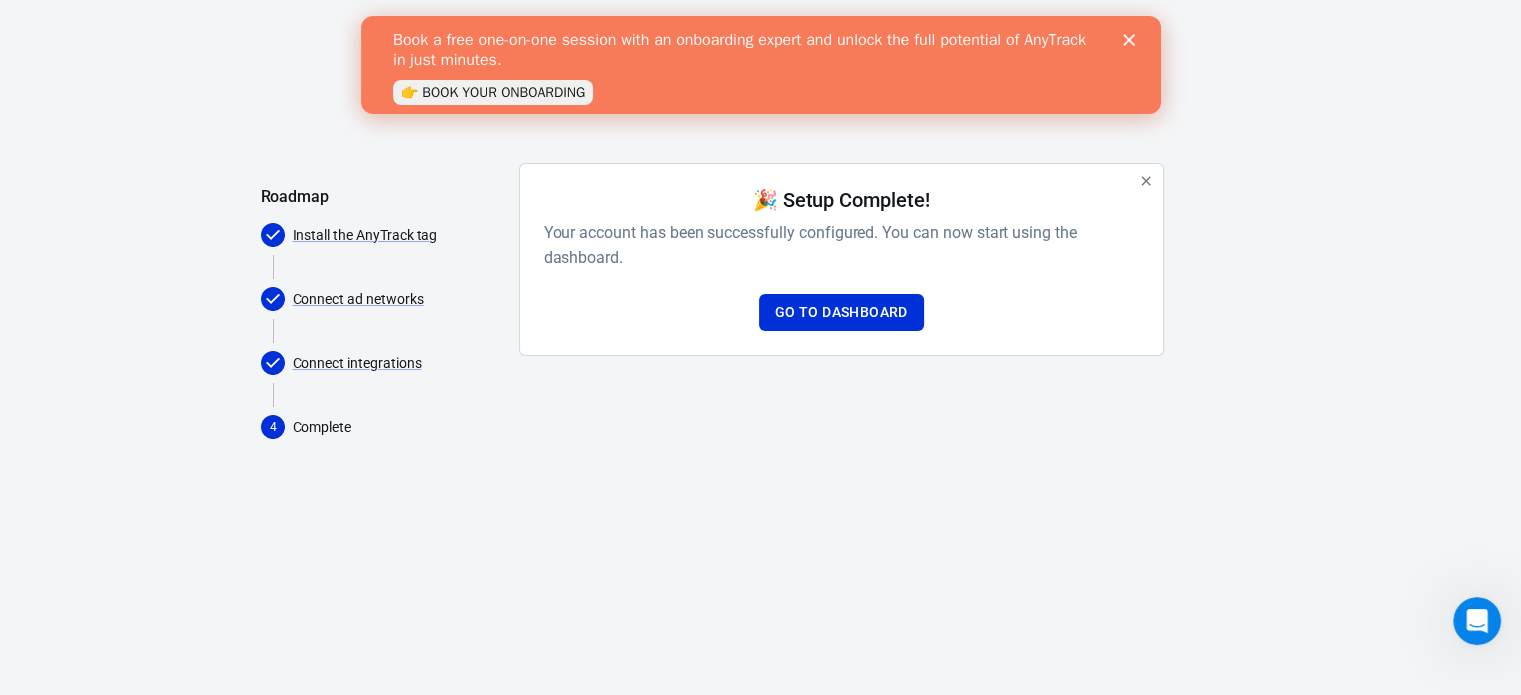 scroll, scrollTop: 0, scrollLeft: 0, axis: both 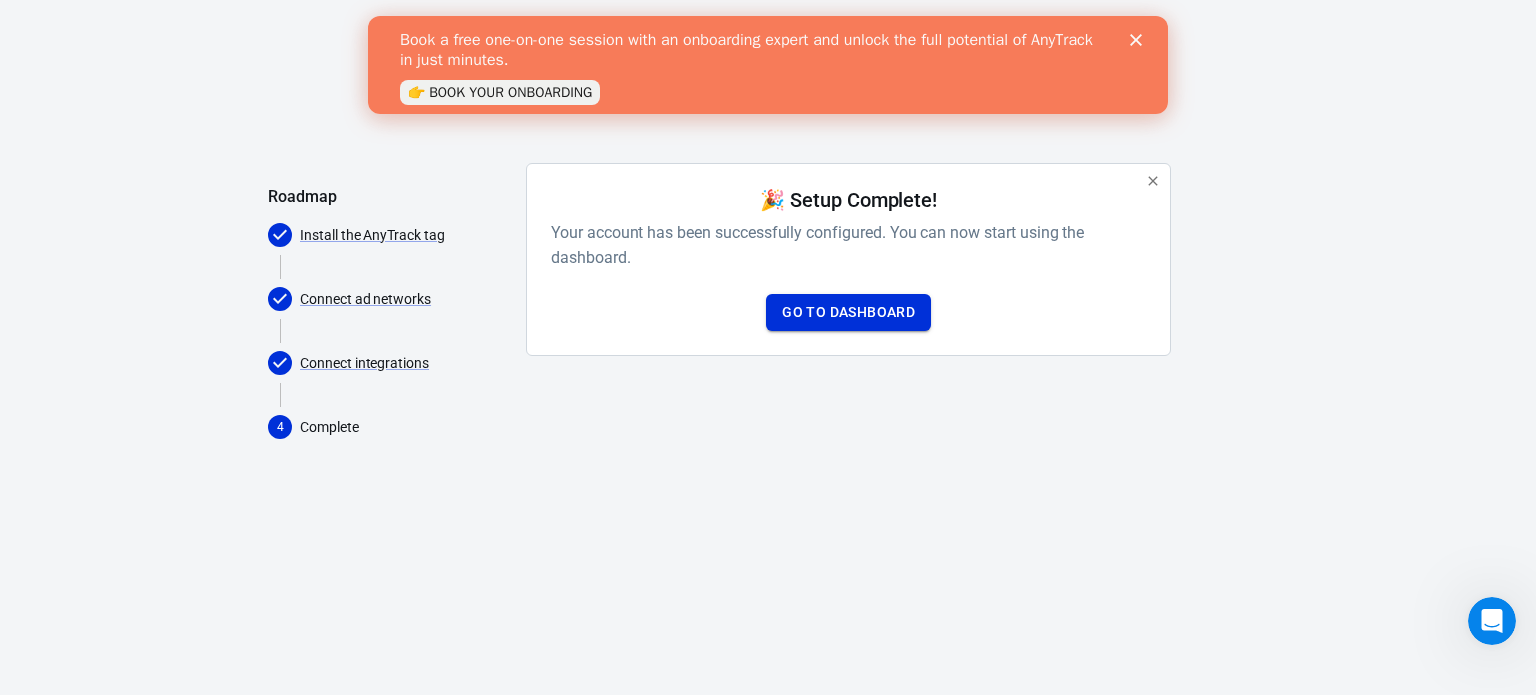 click on "Go to Dashboard" at bounding box center [848, 312] 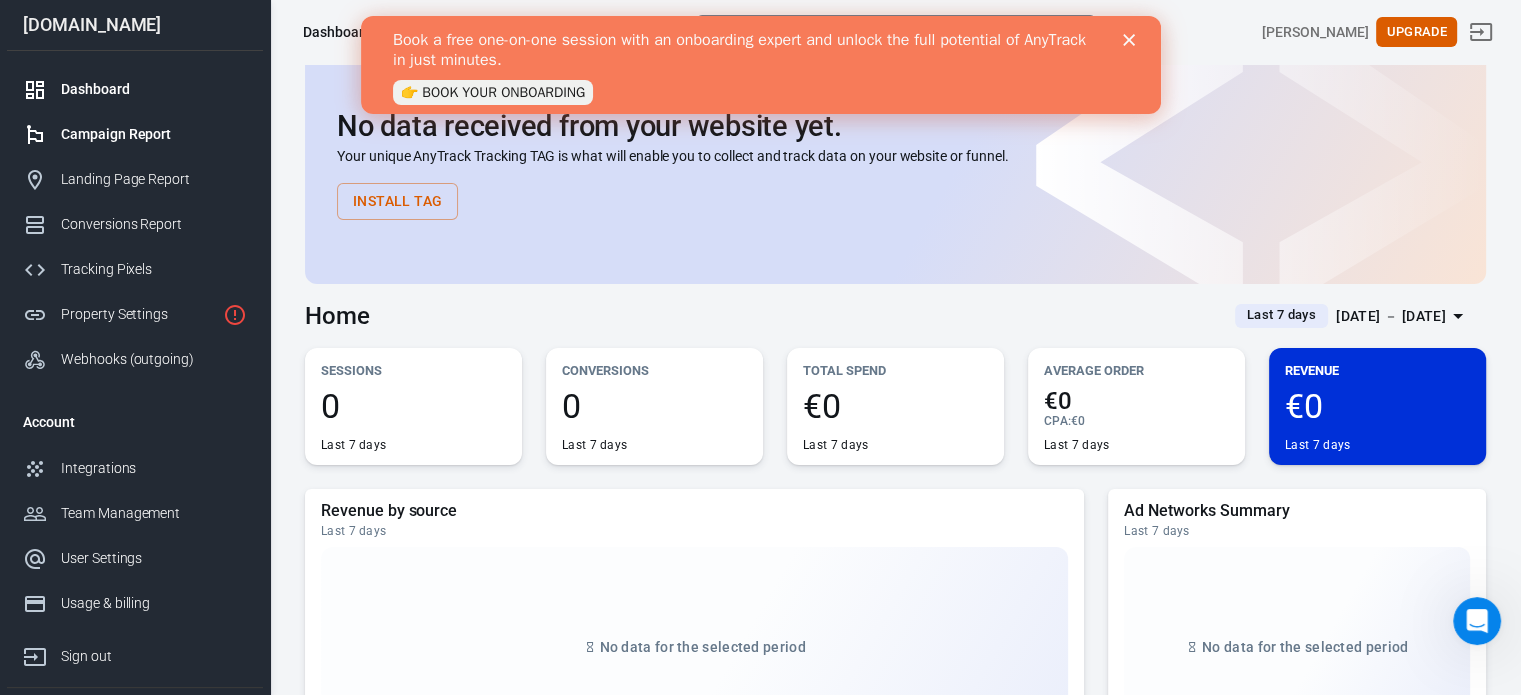 scroll, scrollTop: 0, scrollLeft: 0, axis: both 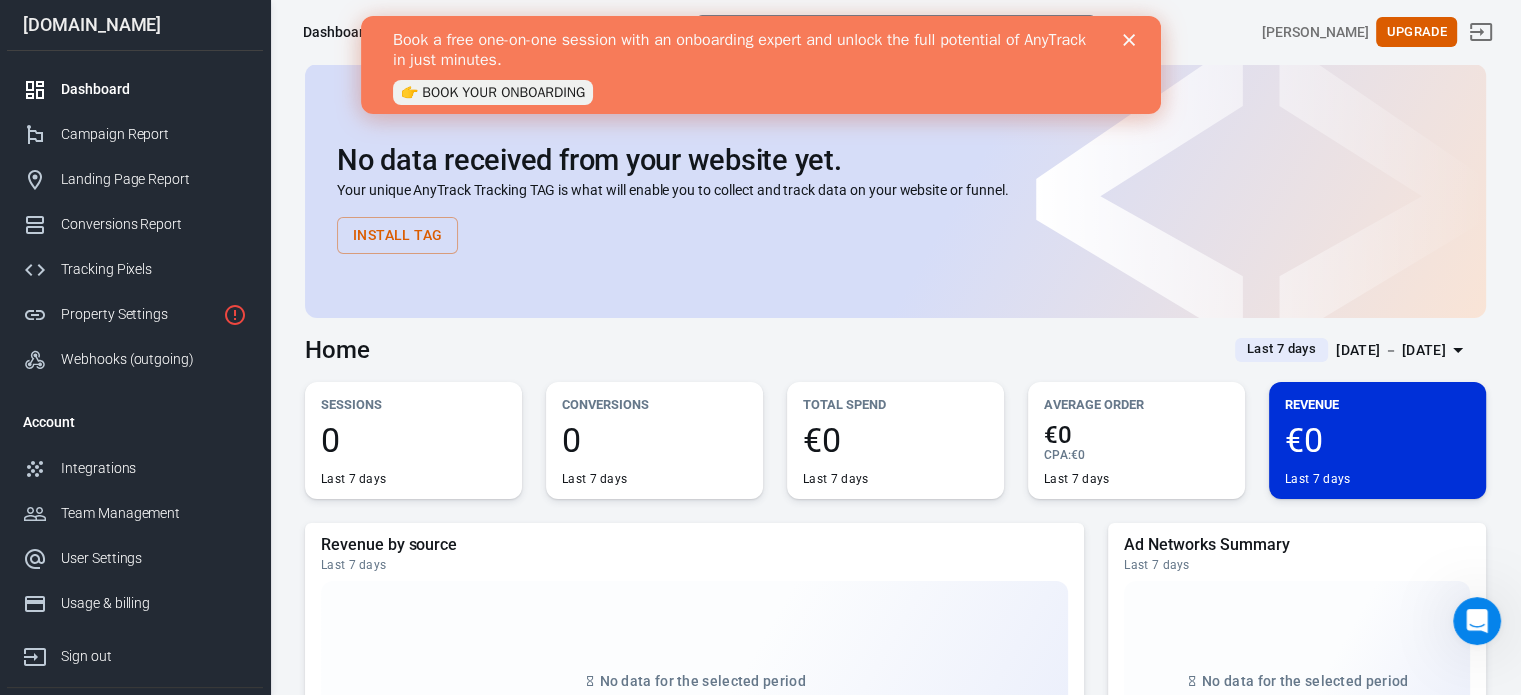 click at bounding box center [1132, 40] 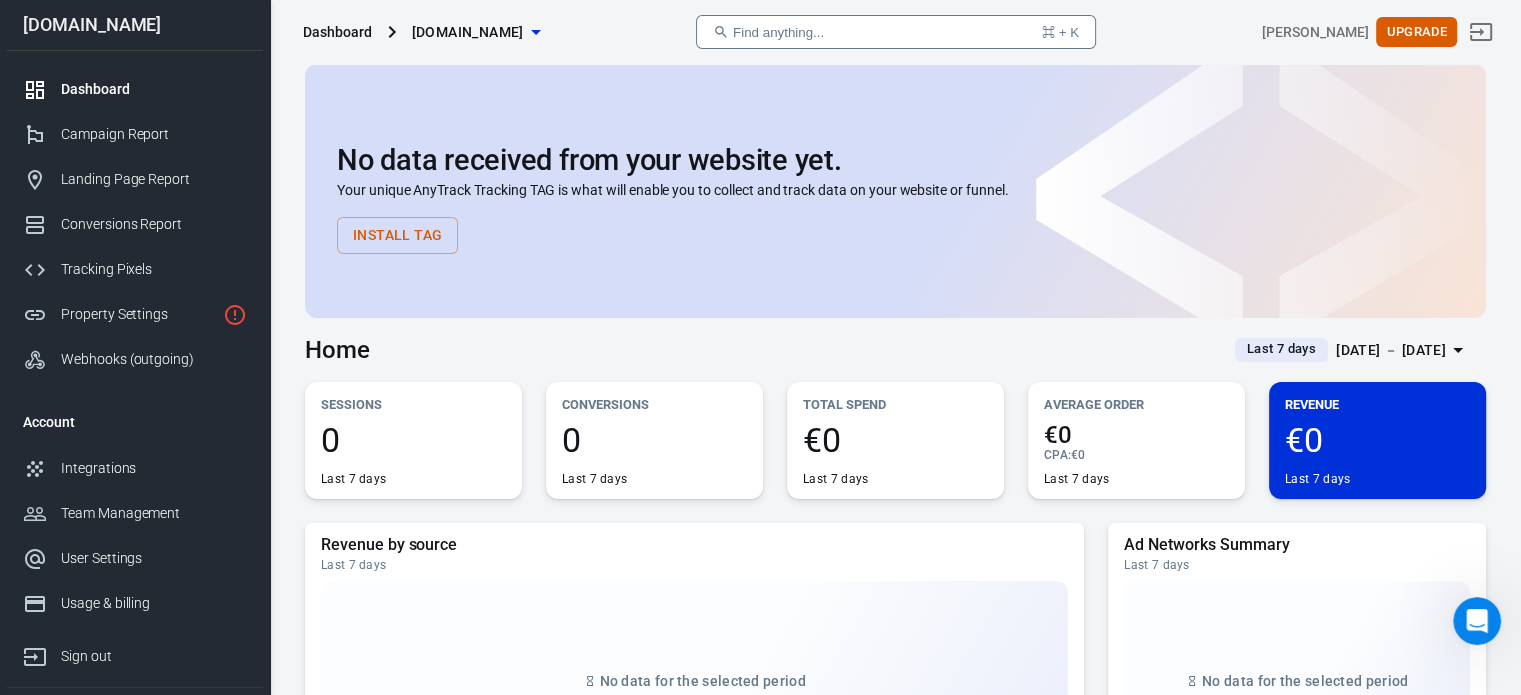 click on "[DOMAIN_NAME]" at bounding box center [468, 32] 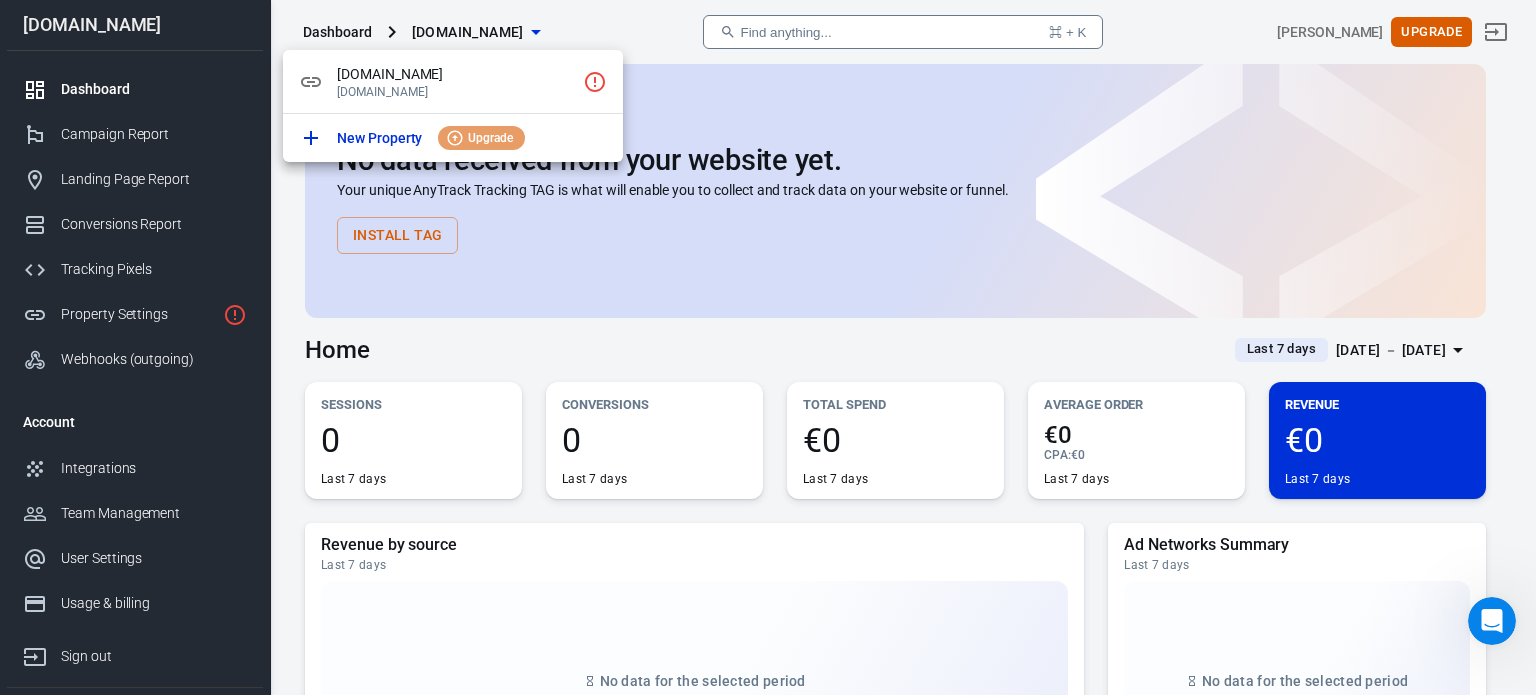 click at bounding box center [768, 347] 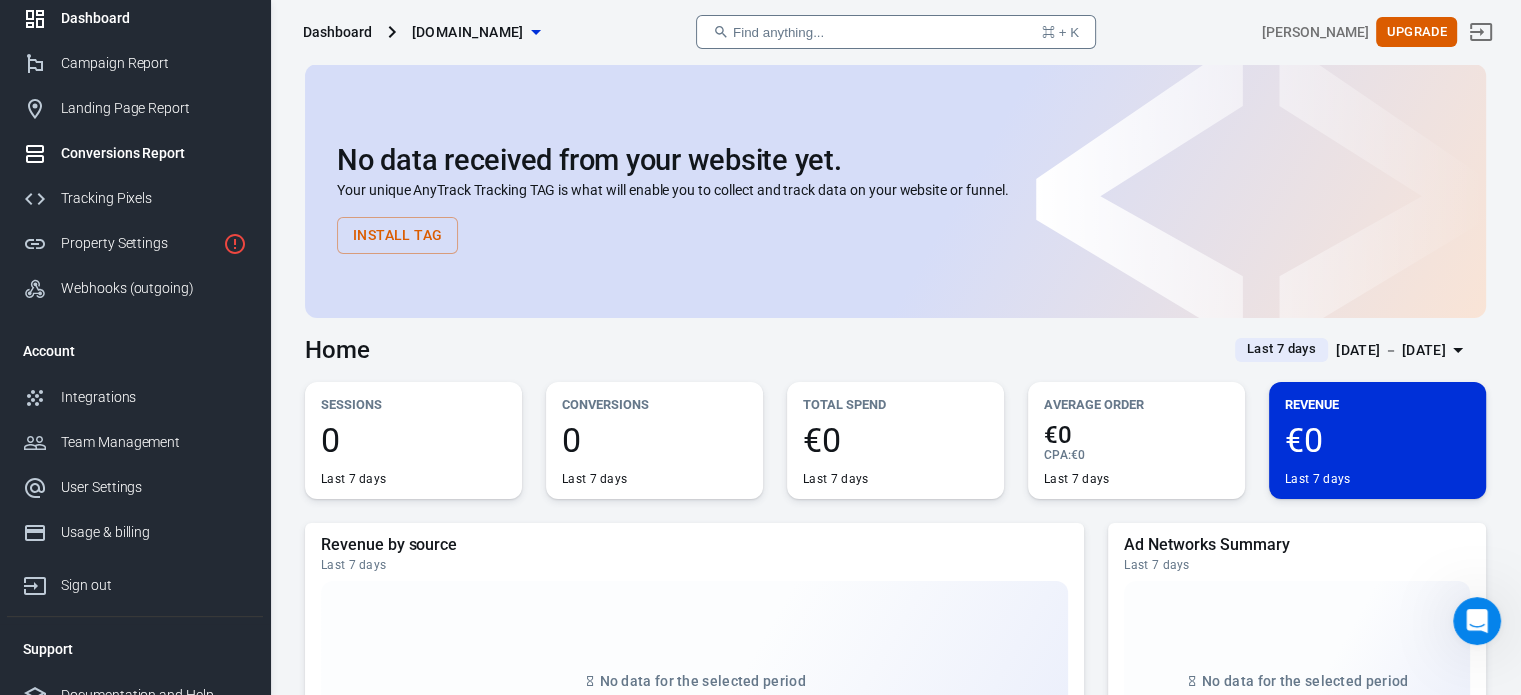 scroll, scrollTop: 93, scrollLeft: 0, axis: vertical 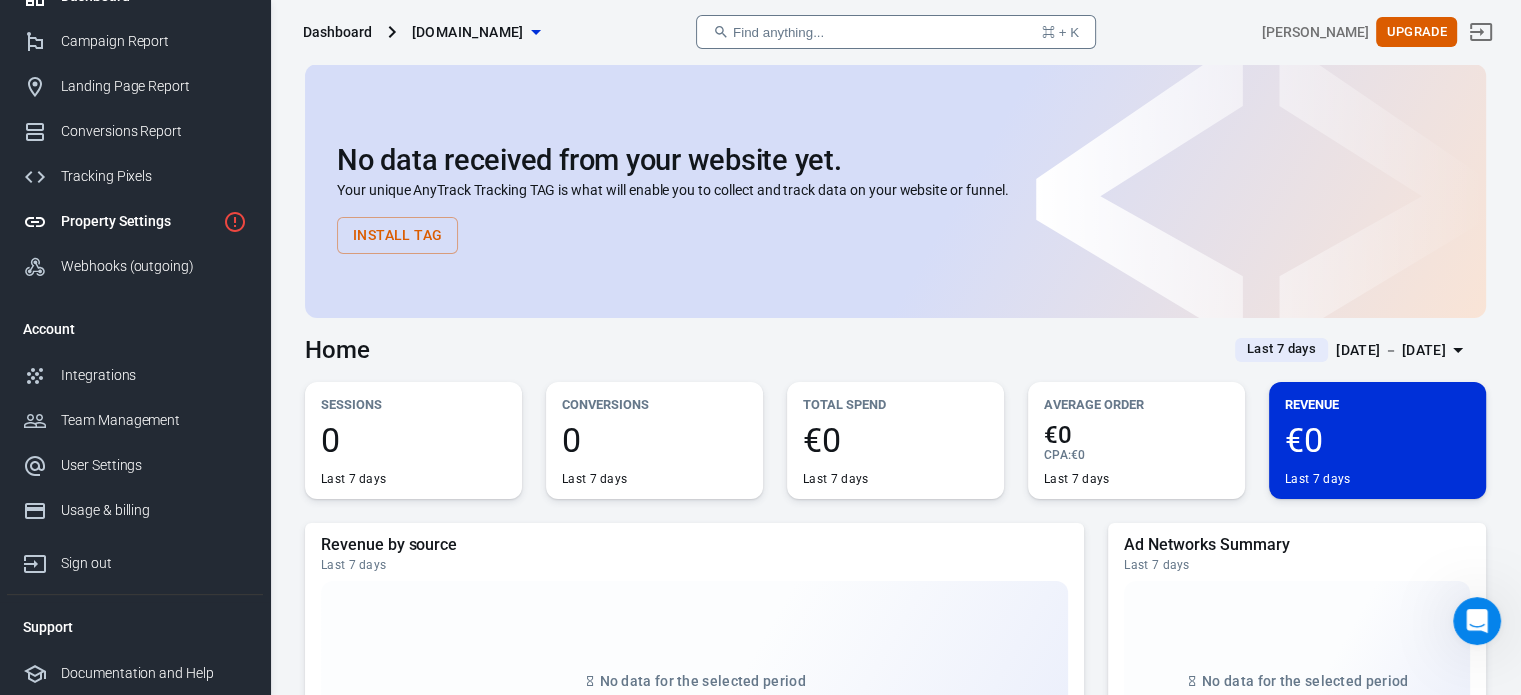 click on "Property Settings" at bounding box center [138, 221] 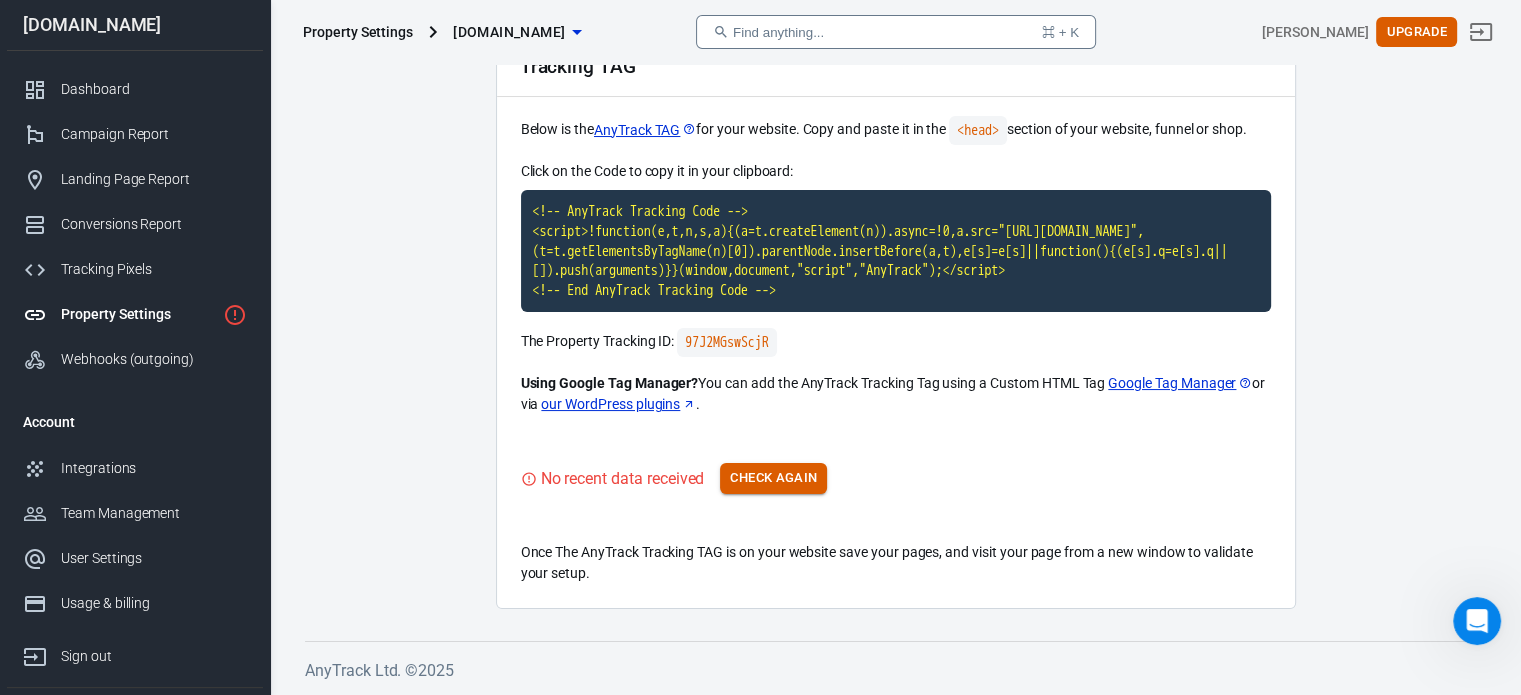 click on "Check Again" at bounding box center (773, 478) 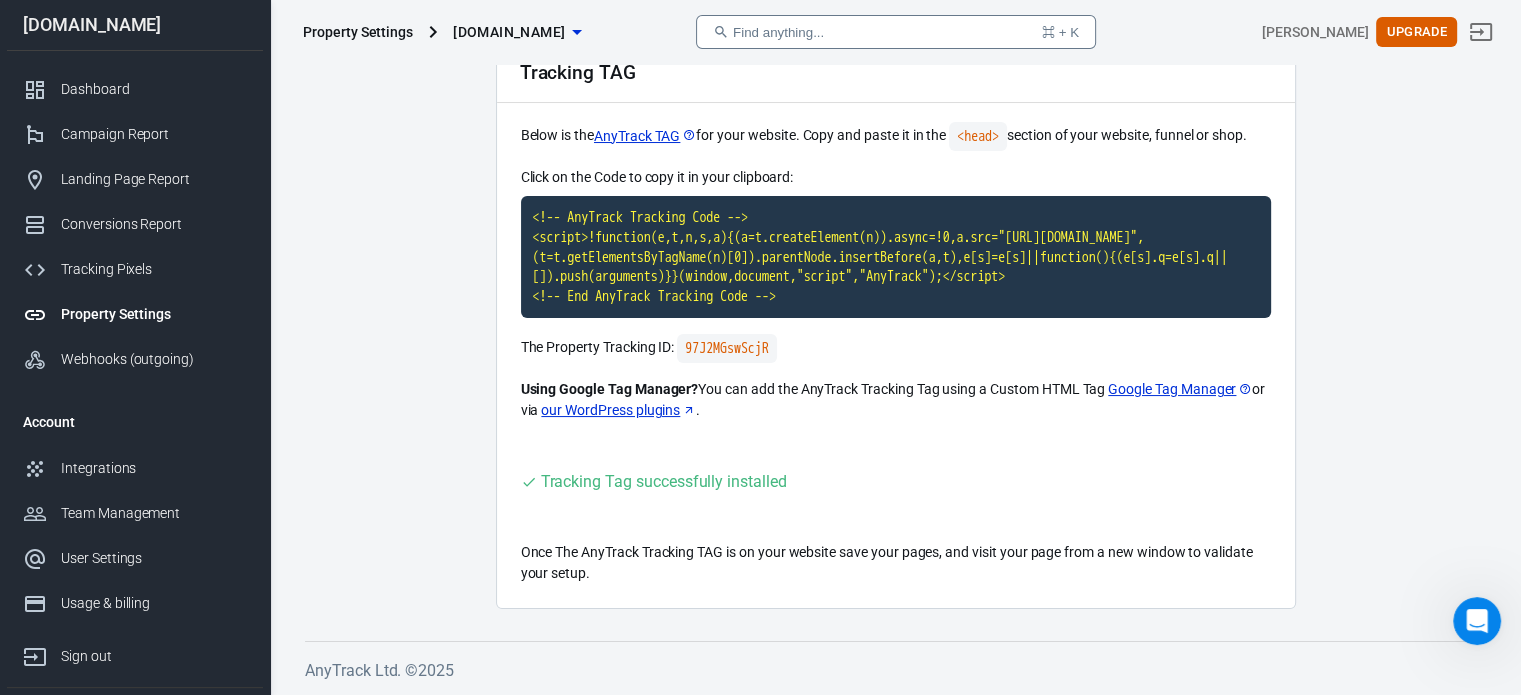 scroll, scrollTop: 0, scrollLeft: 0, axis: both 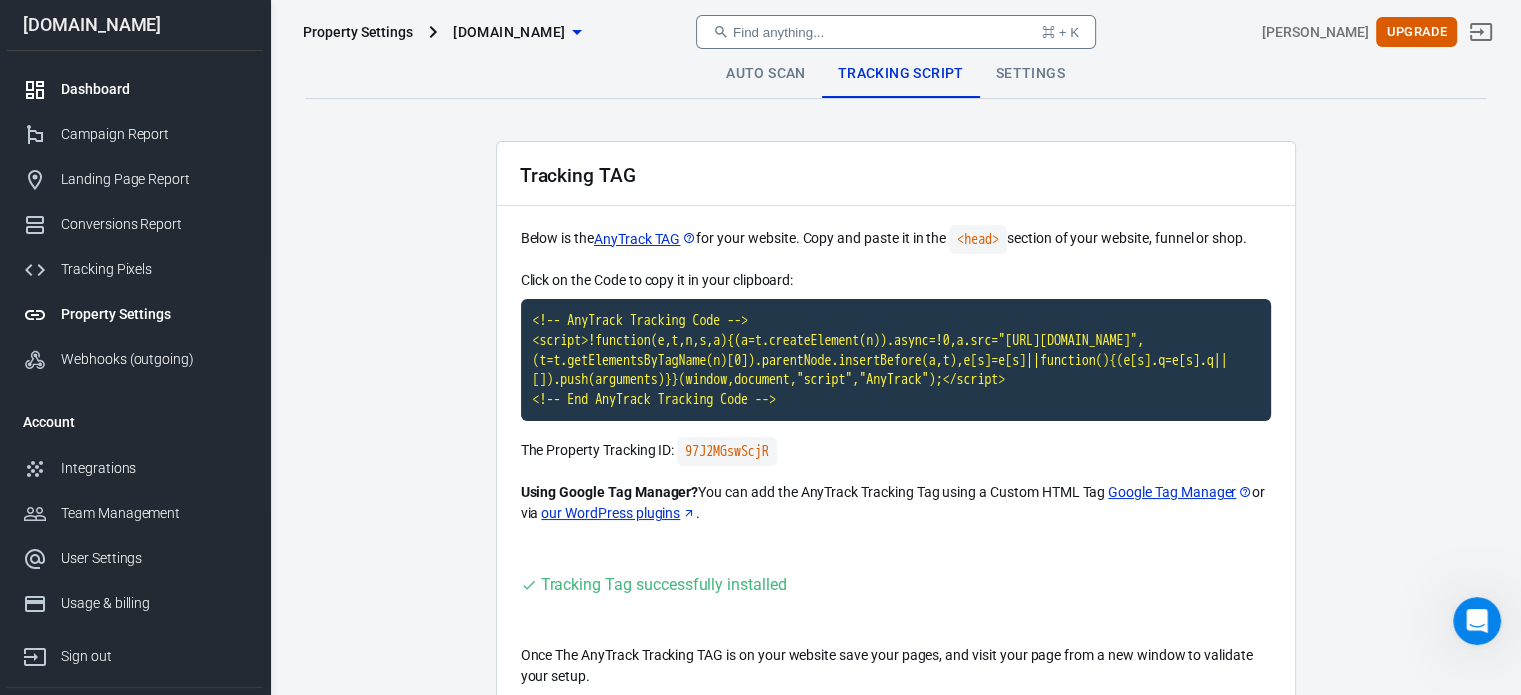 click on "Dashboard" at bounding box center [154, 89] 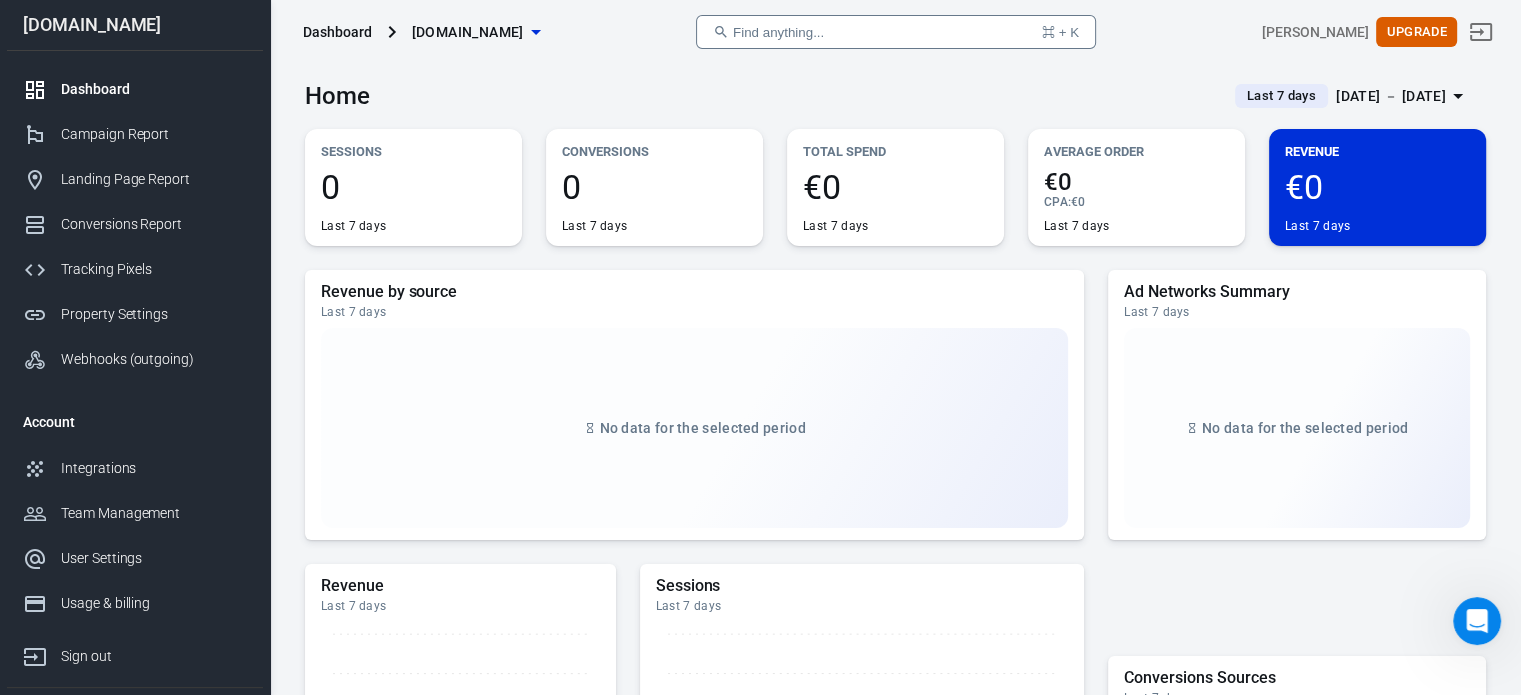 click on "[DOMAIN_NAME]" at bounding box center (135, 25) 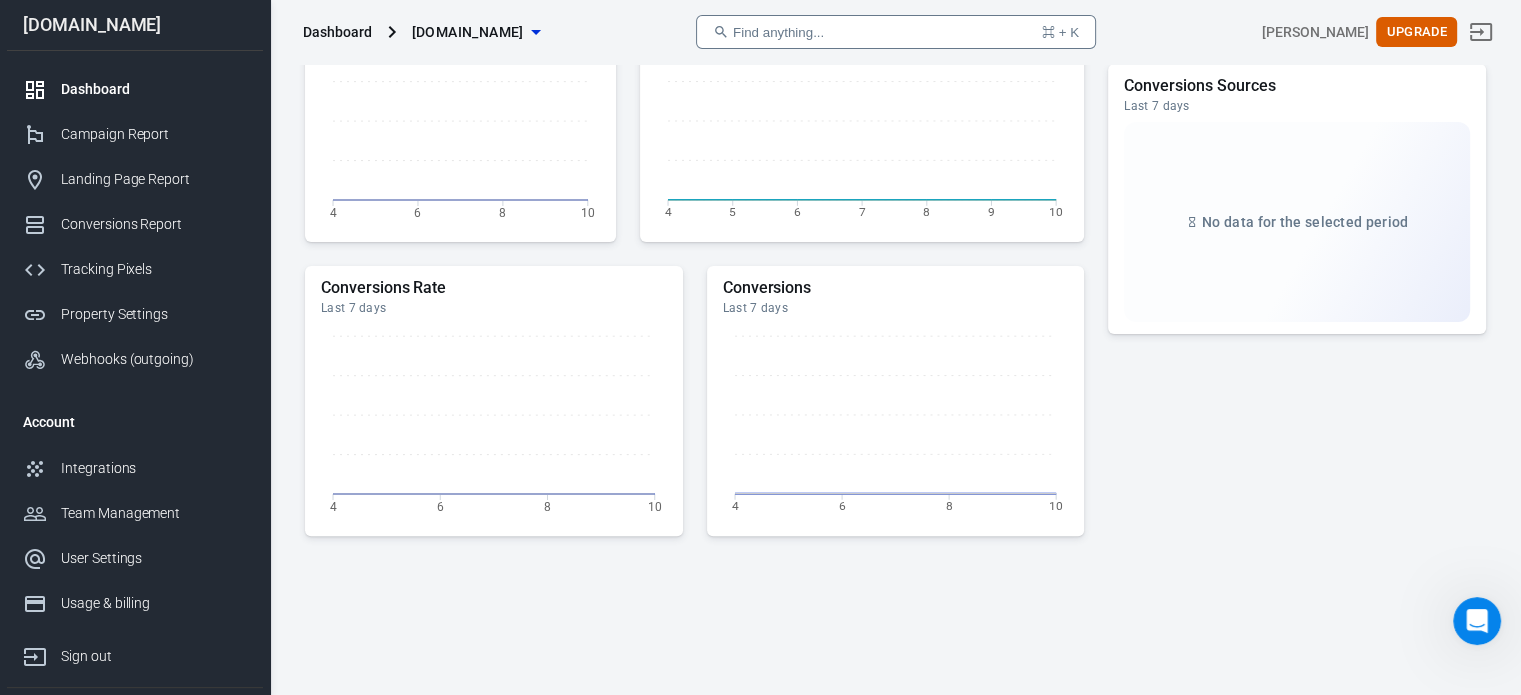 scroll, scrollTop: 670, scrollLeft: 0, axis: vertical 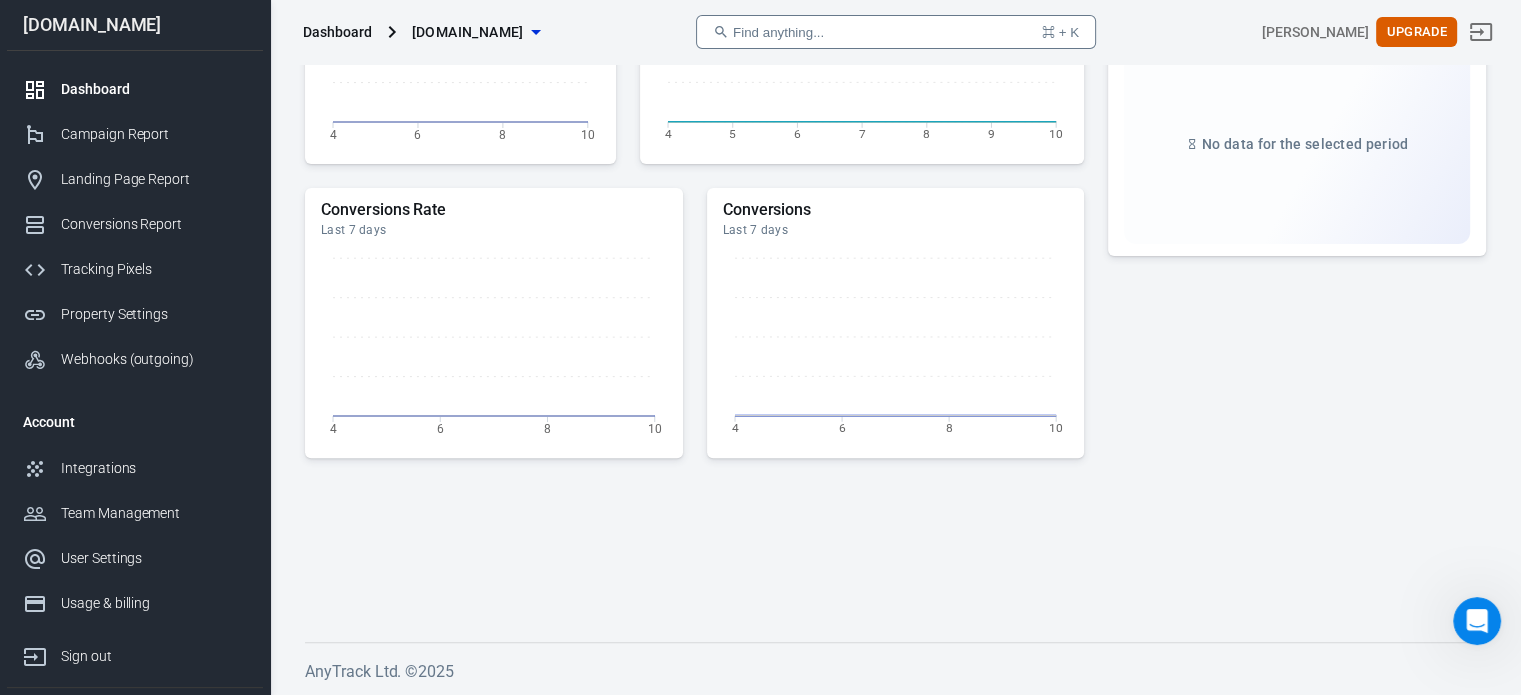 click 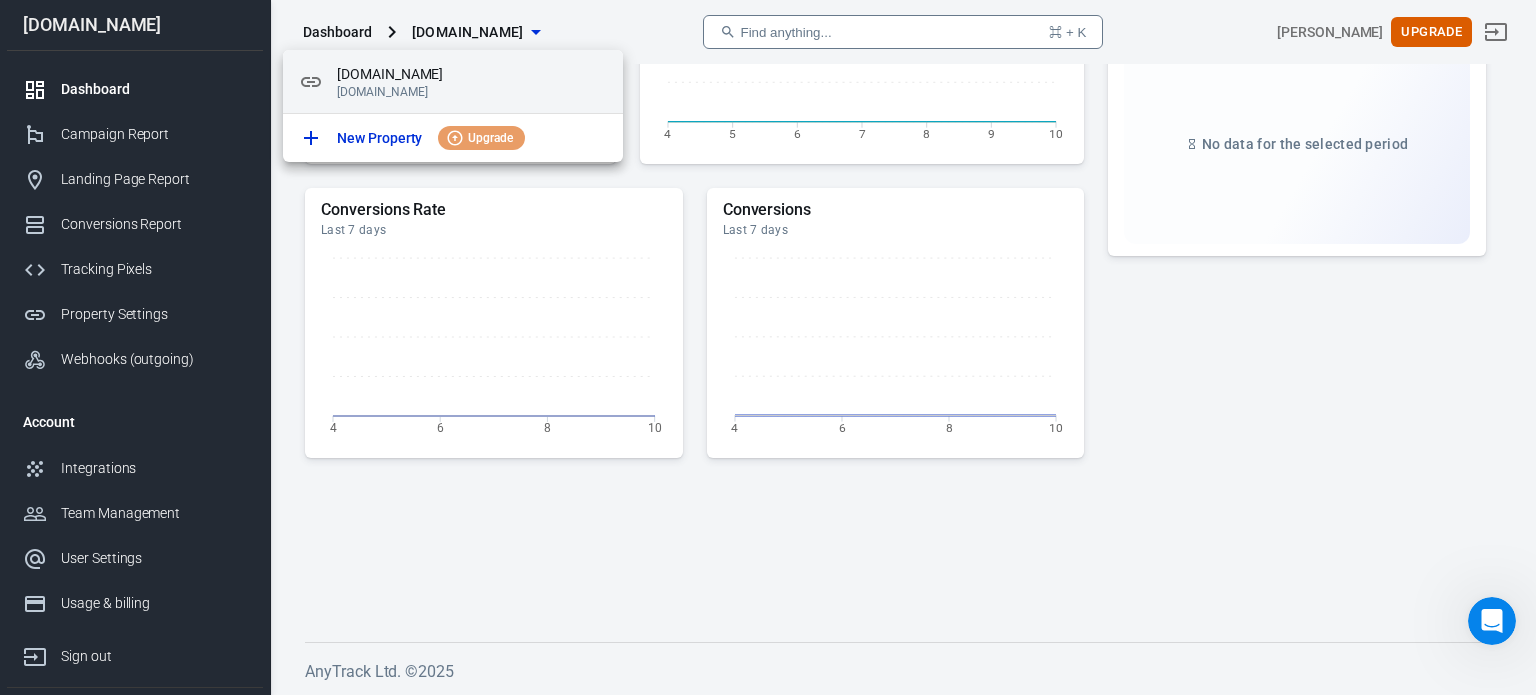 click on "[DOMAIN_NAME]" at bounding box center (472, 74) 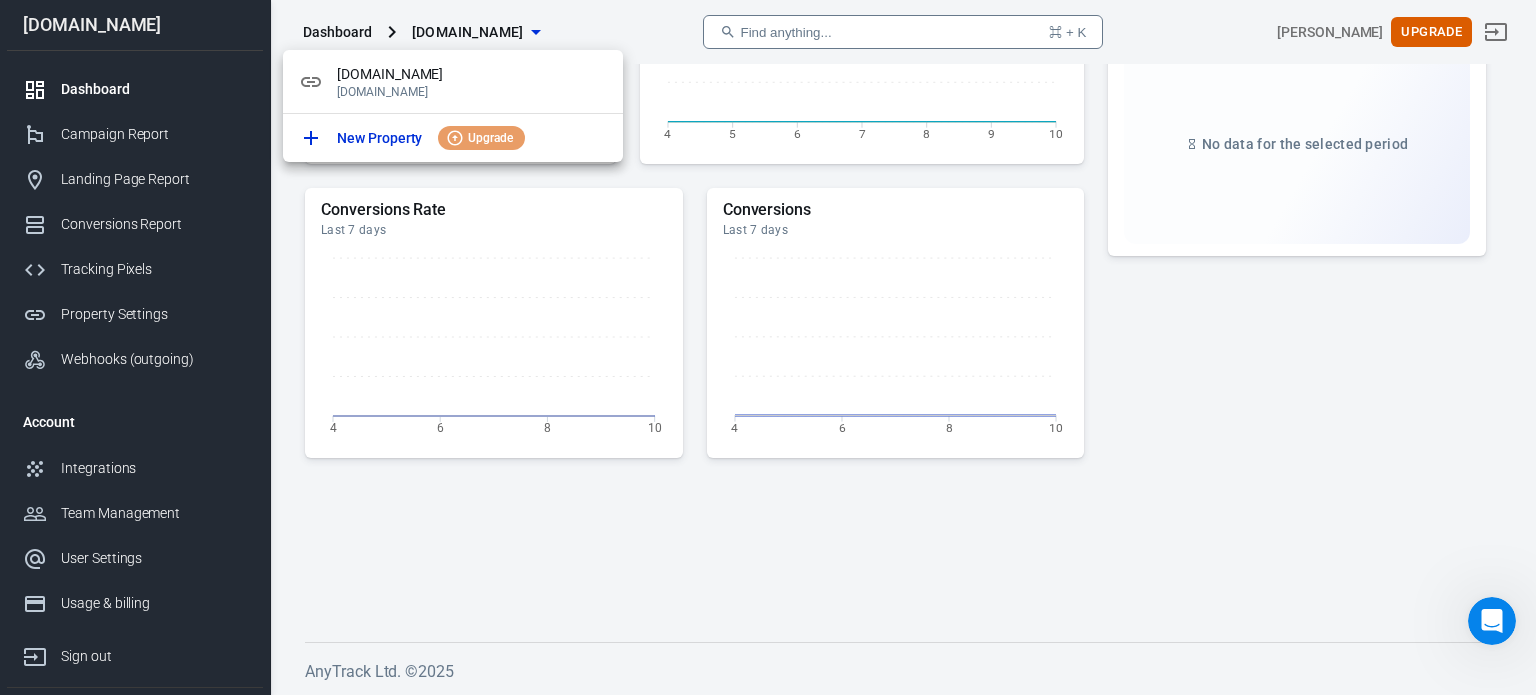 click at bounding box center [768, 347] 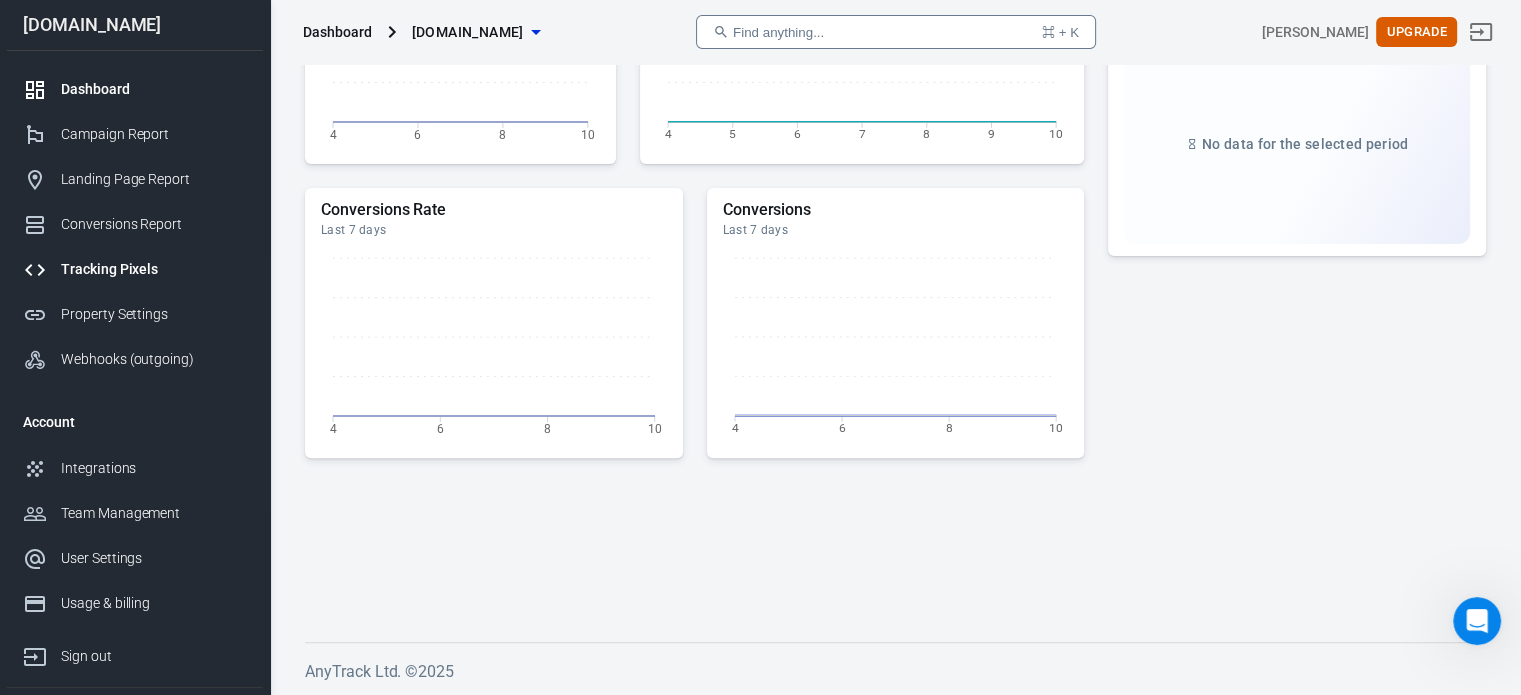 click on "Tracking Pixels" at bounding box center [135, 269] 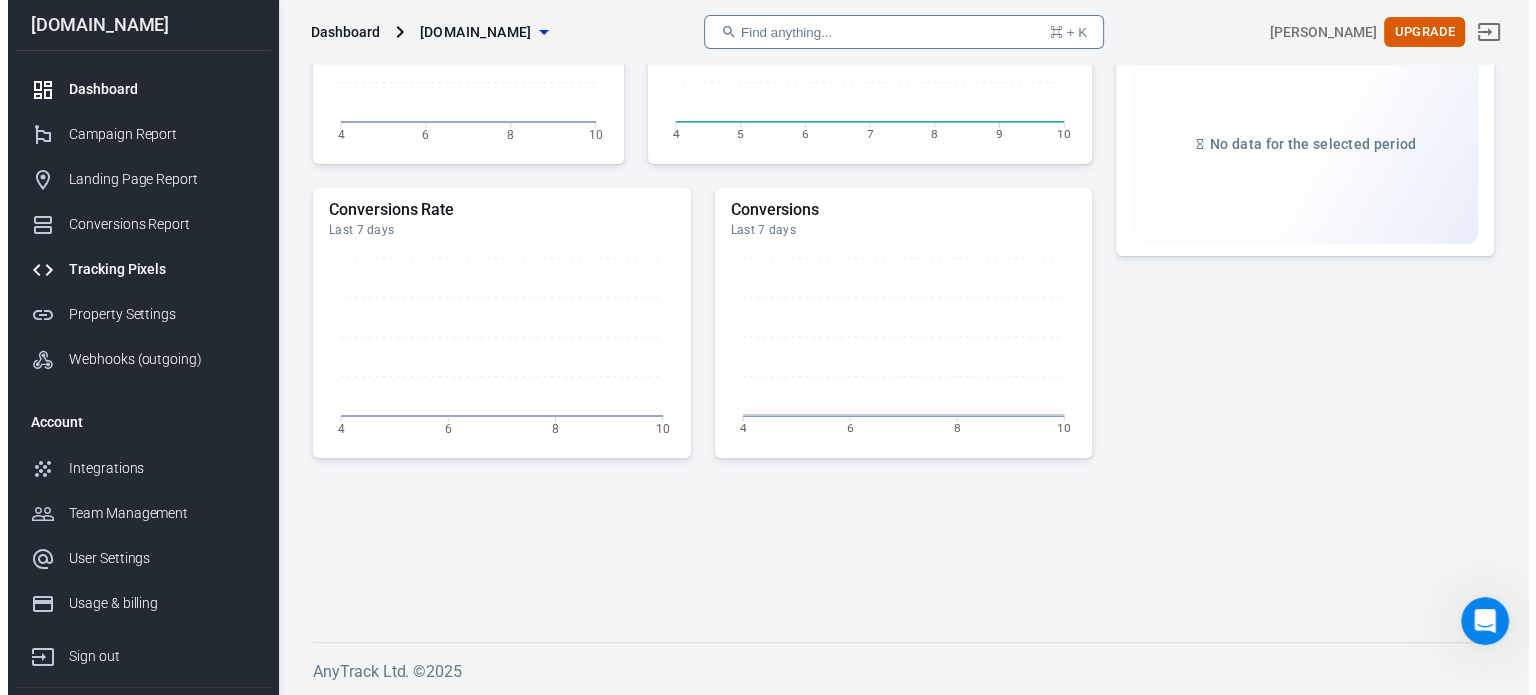 scroll, scrollTop: 0, scrollLeft: 0, axis: both 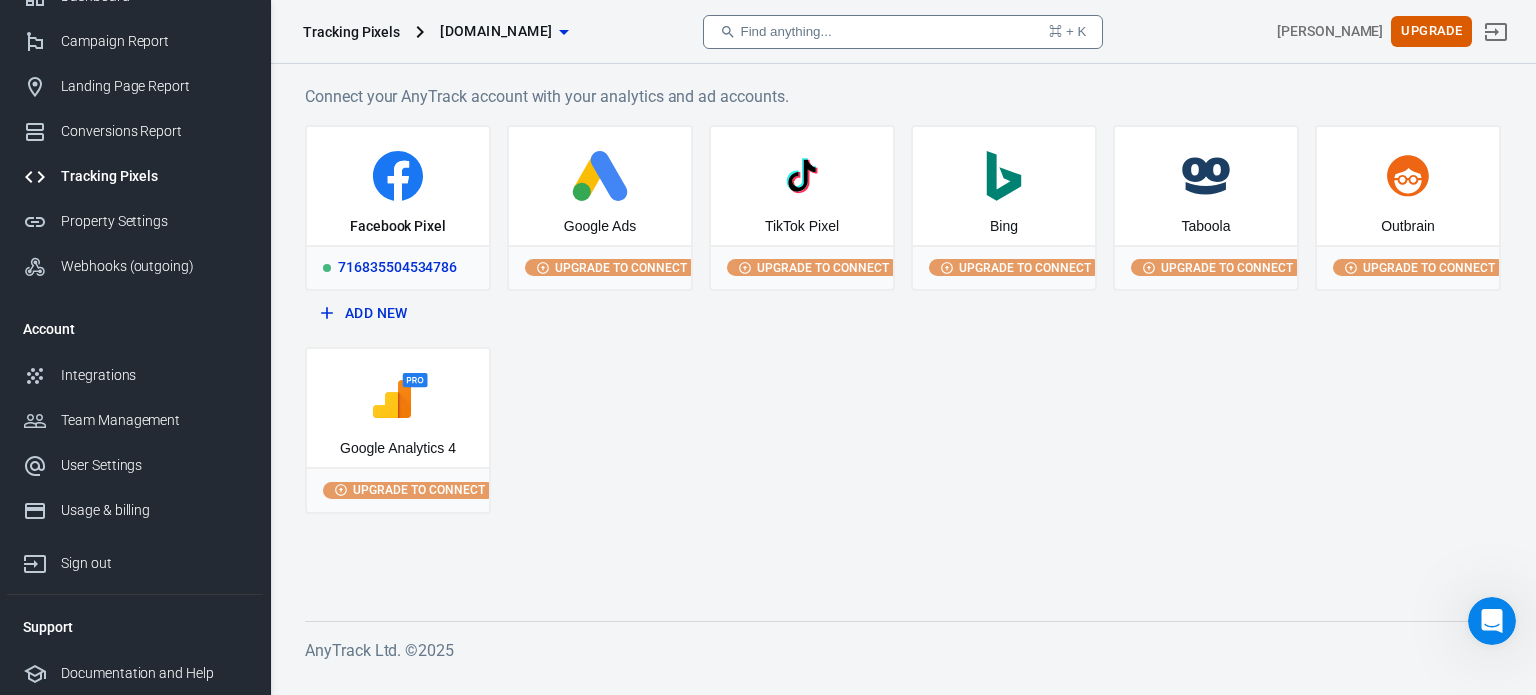 click 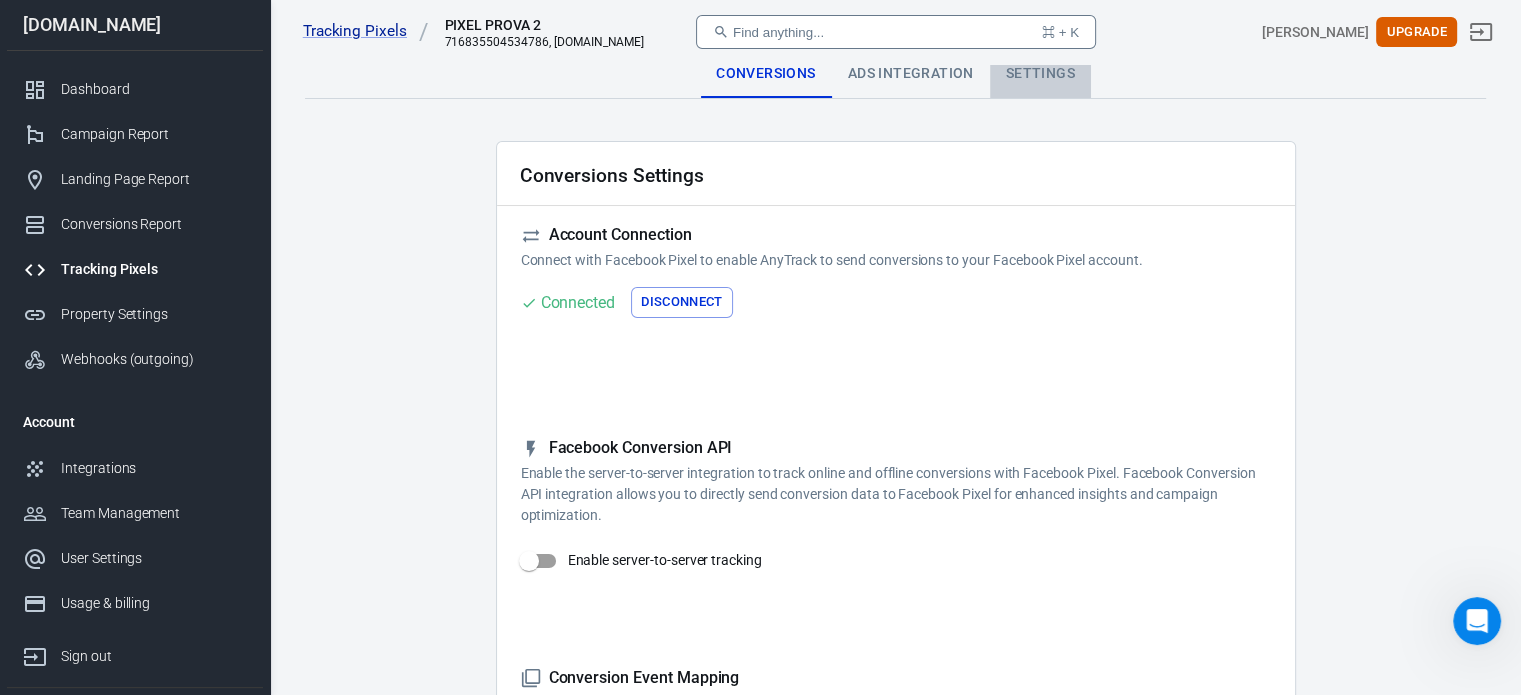 click on "Settings" at bounding box center [1040, 74] 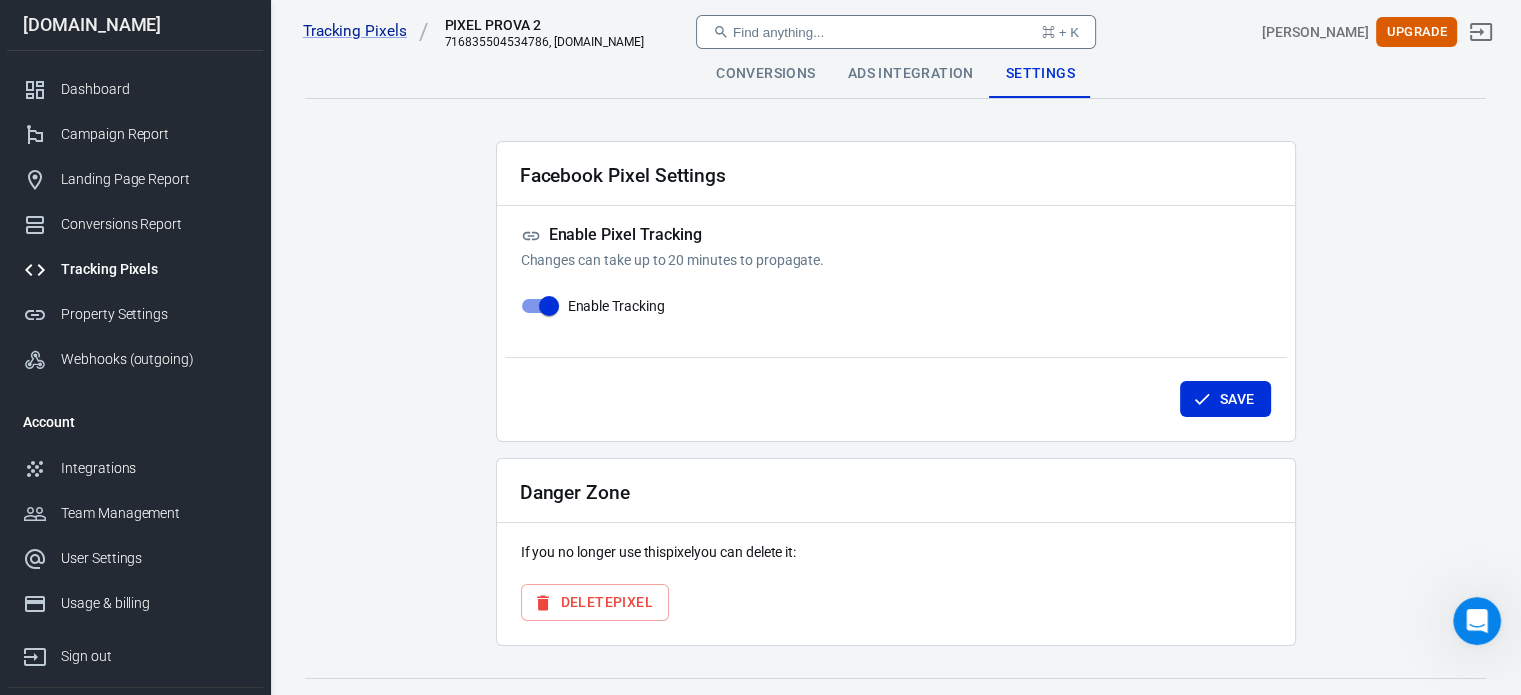 scroll, scrollTop: 0, scrollLeft: 0, axis: both 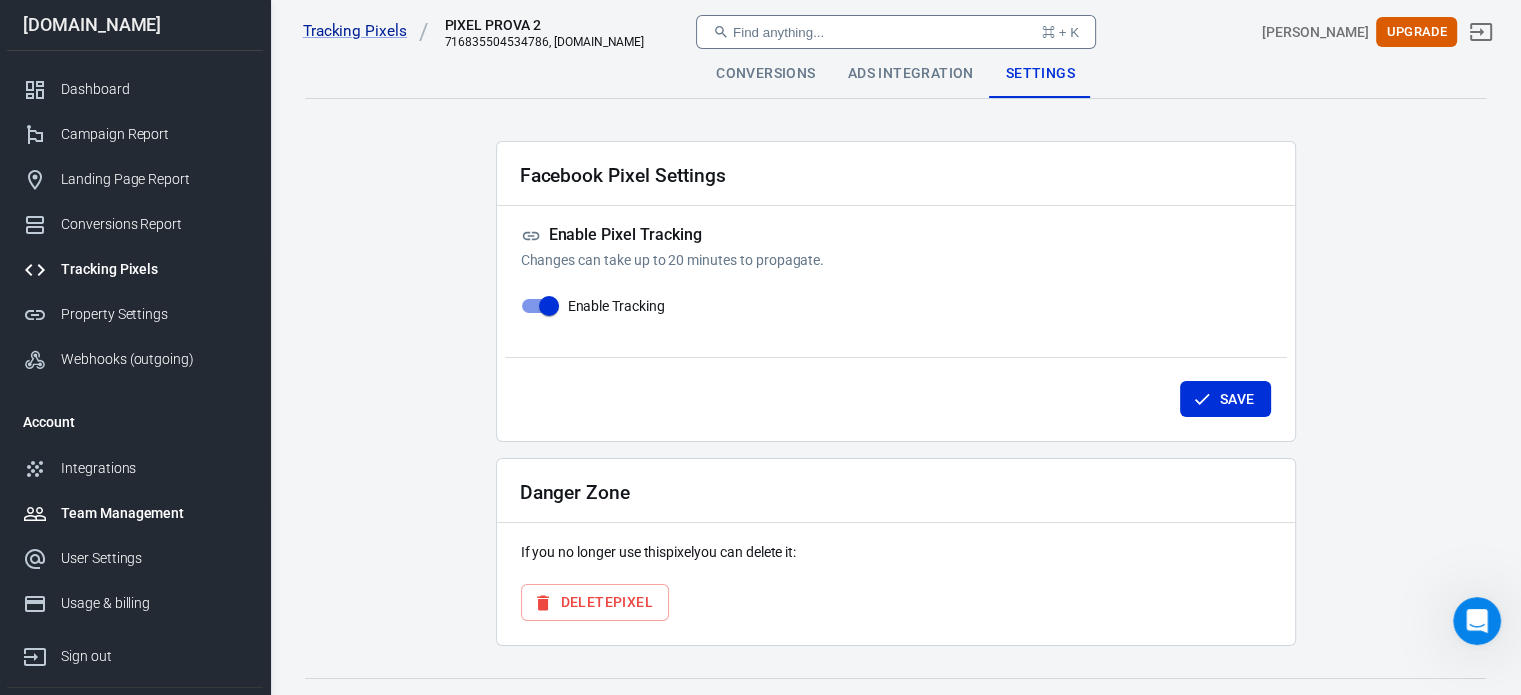 click on "Team Management" at bounding box center (154, 513) 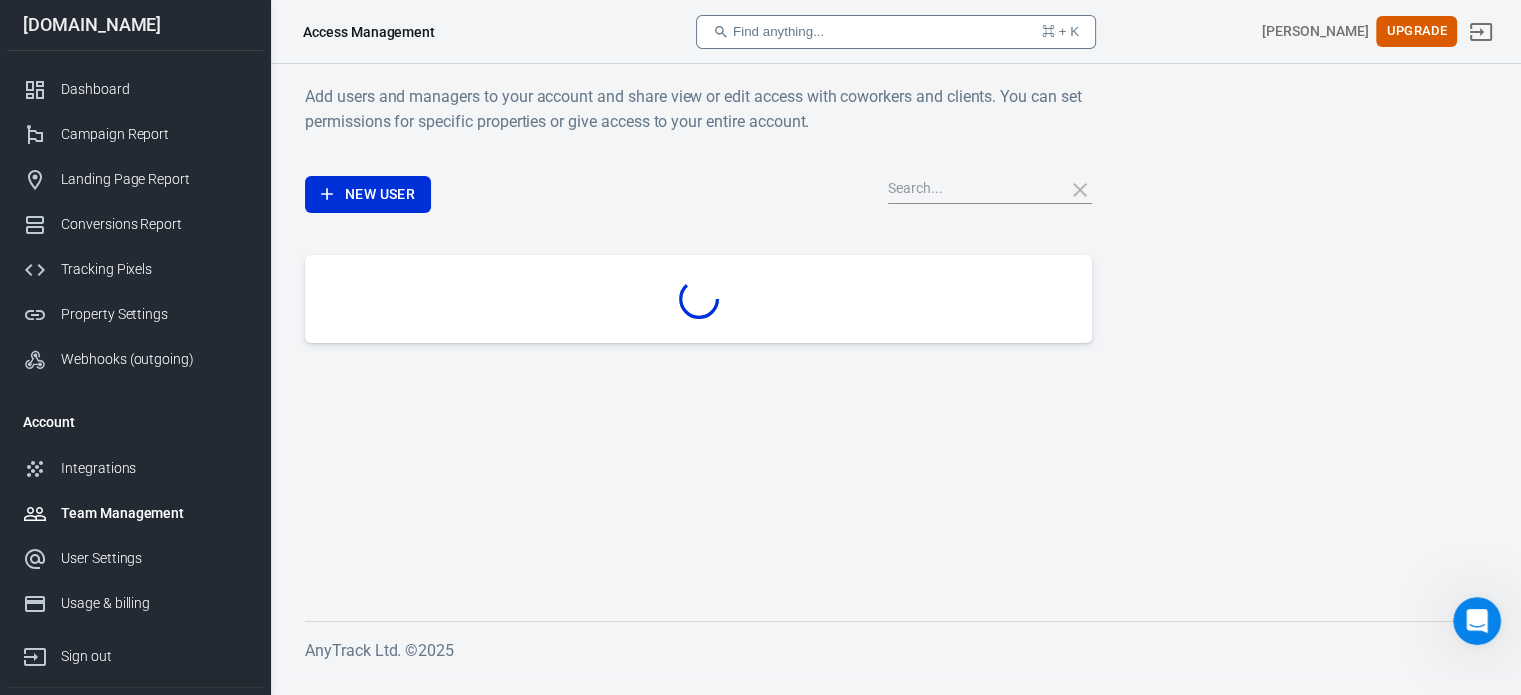 scroll, scrollTop: 0, scrollLeft: 0, axis: both 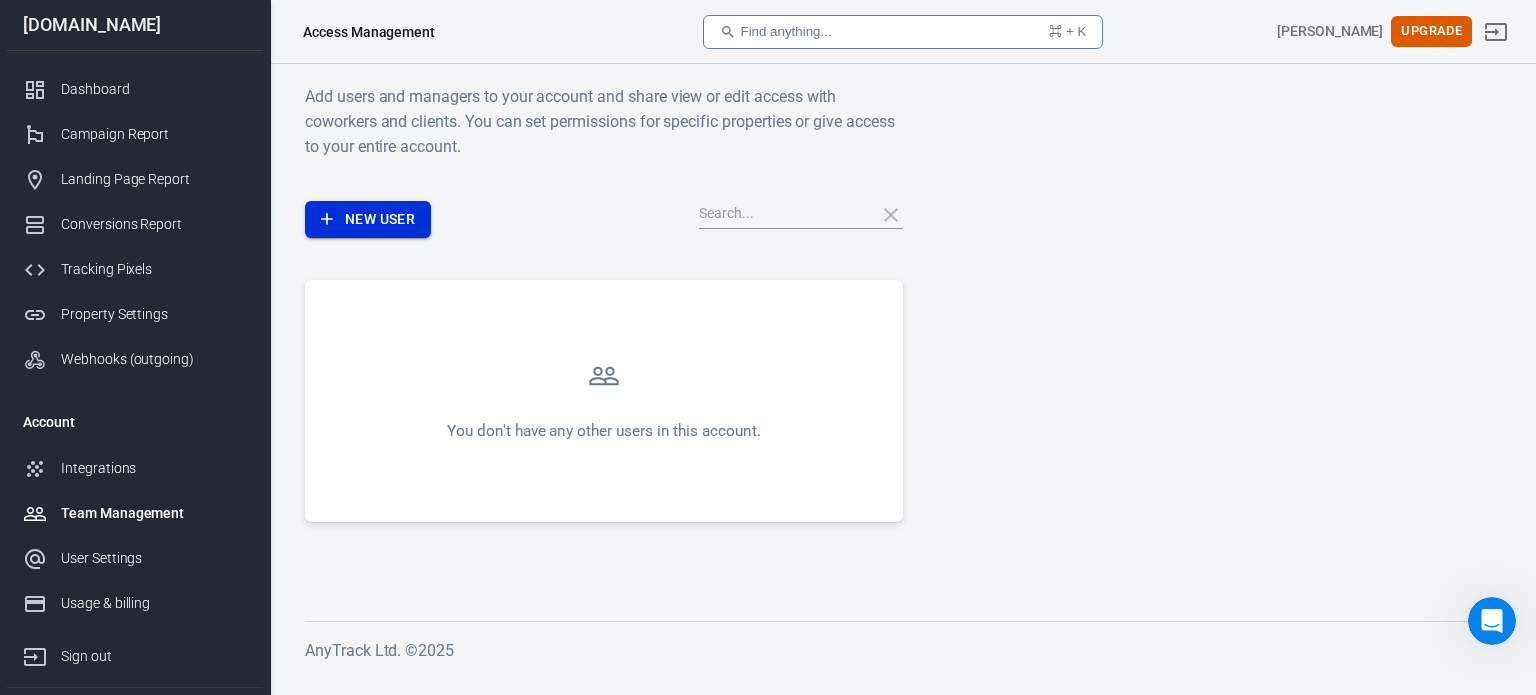 click on "New User" at bounding box center (368, 219) 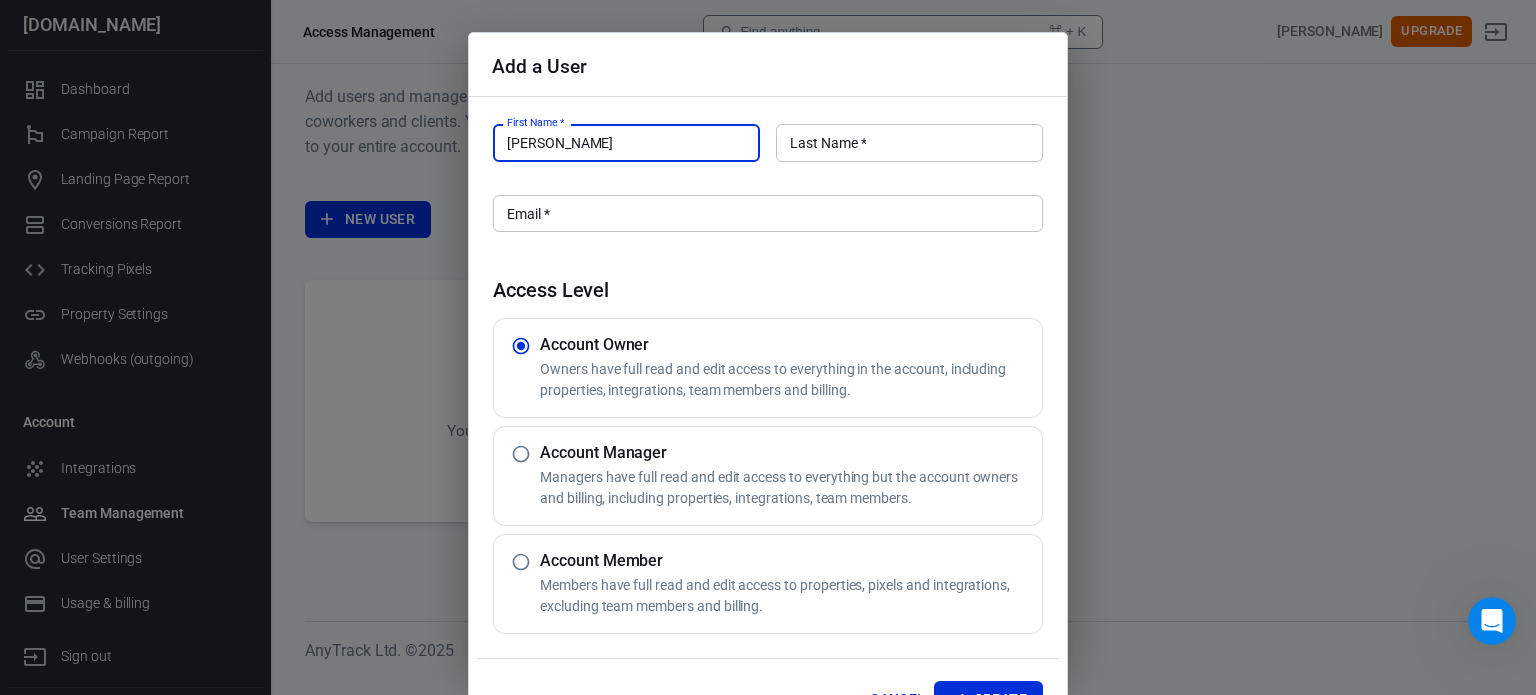 type on "Valerio" 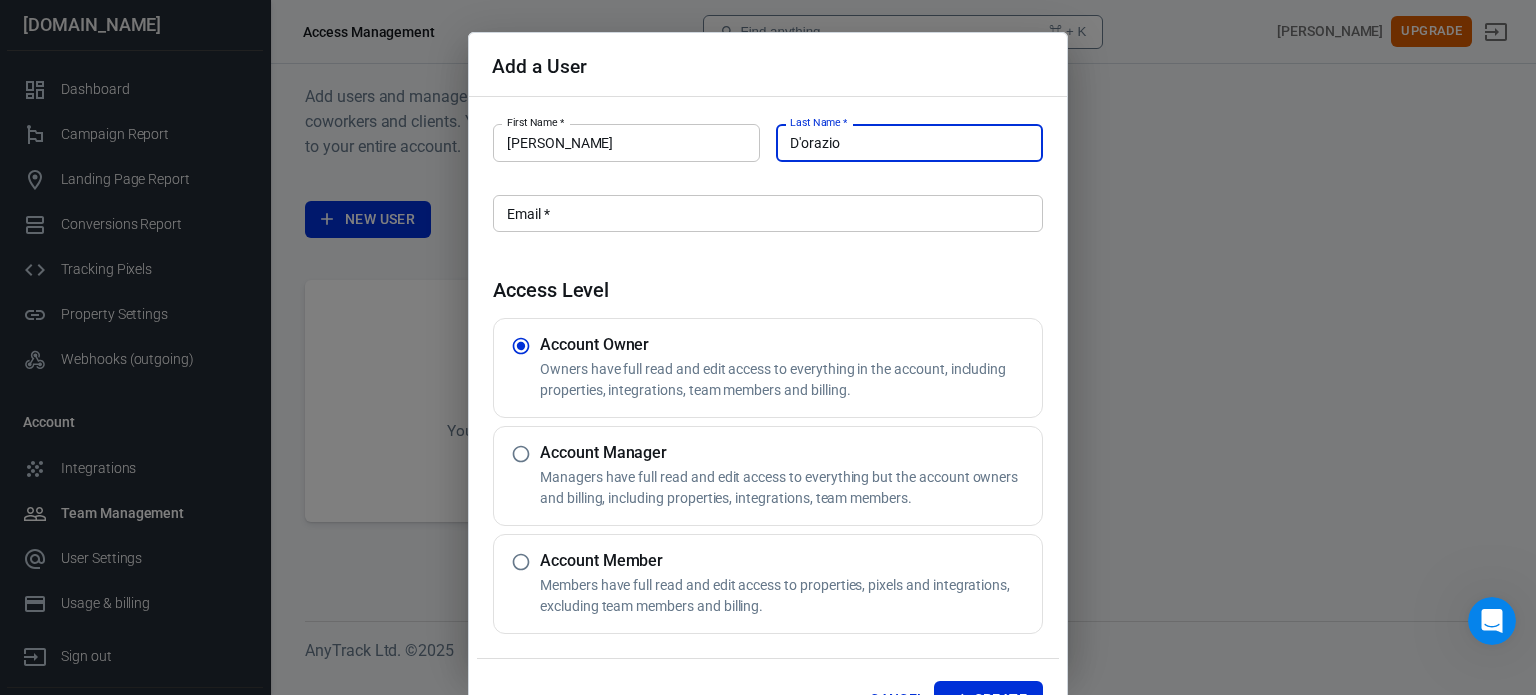type on "D'orazio" 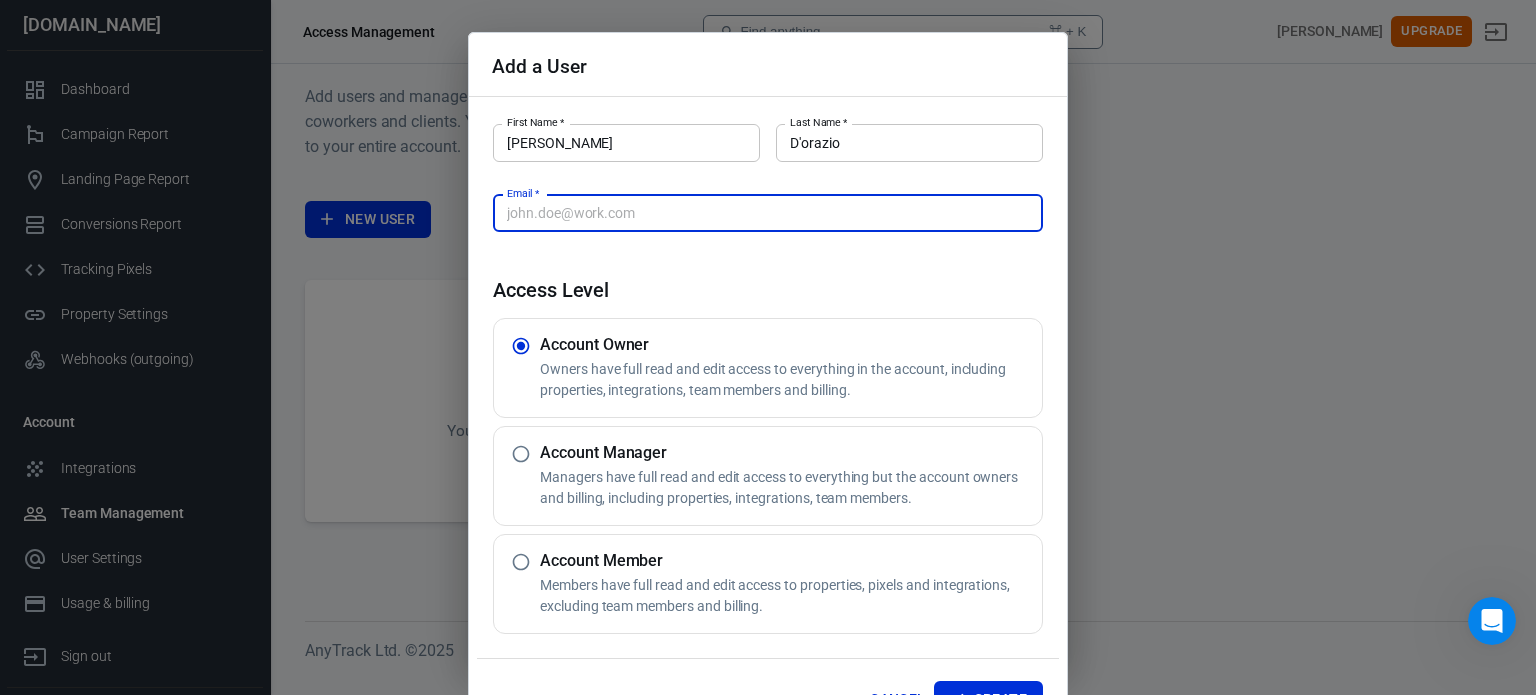 type on "v" 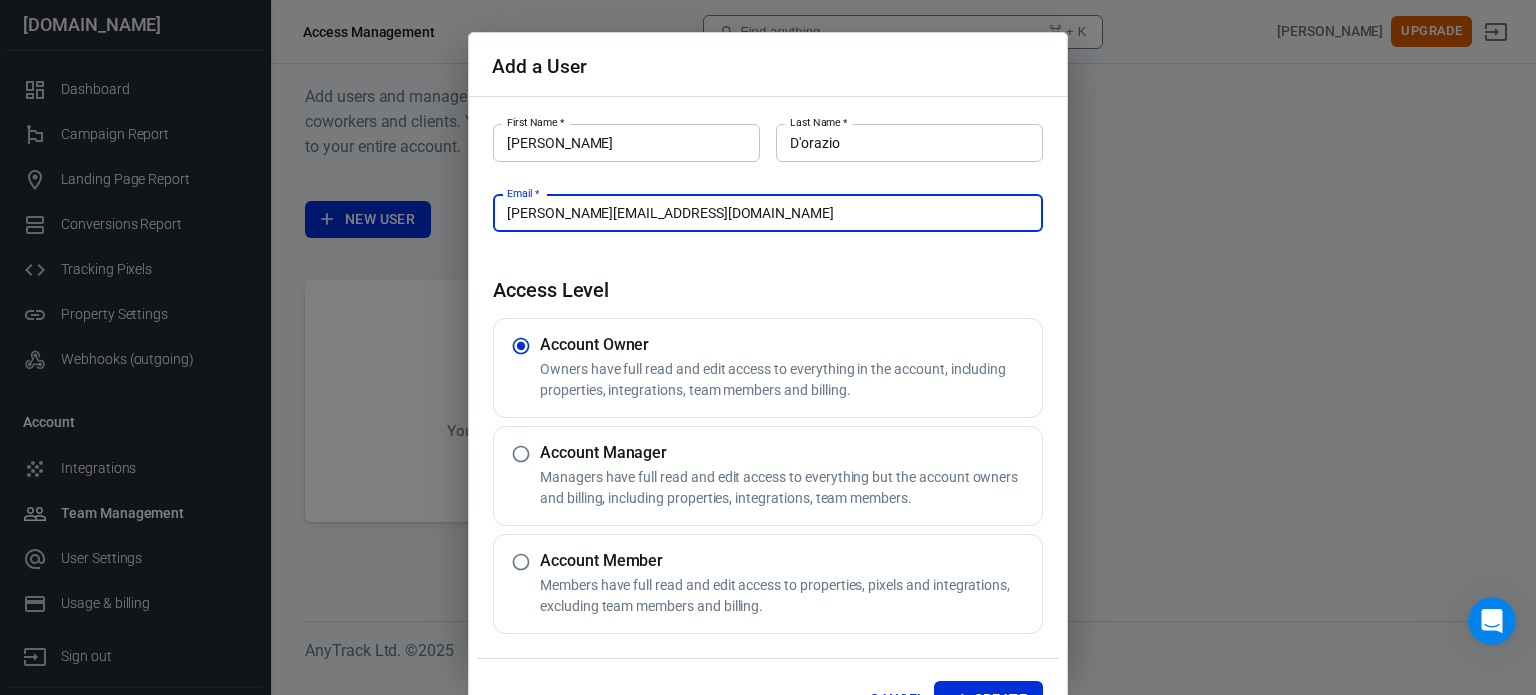 type on "valerio@teplaco.com" 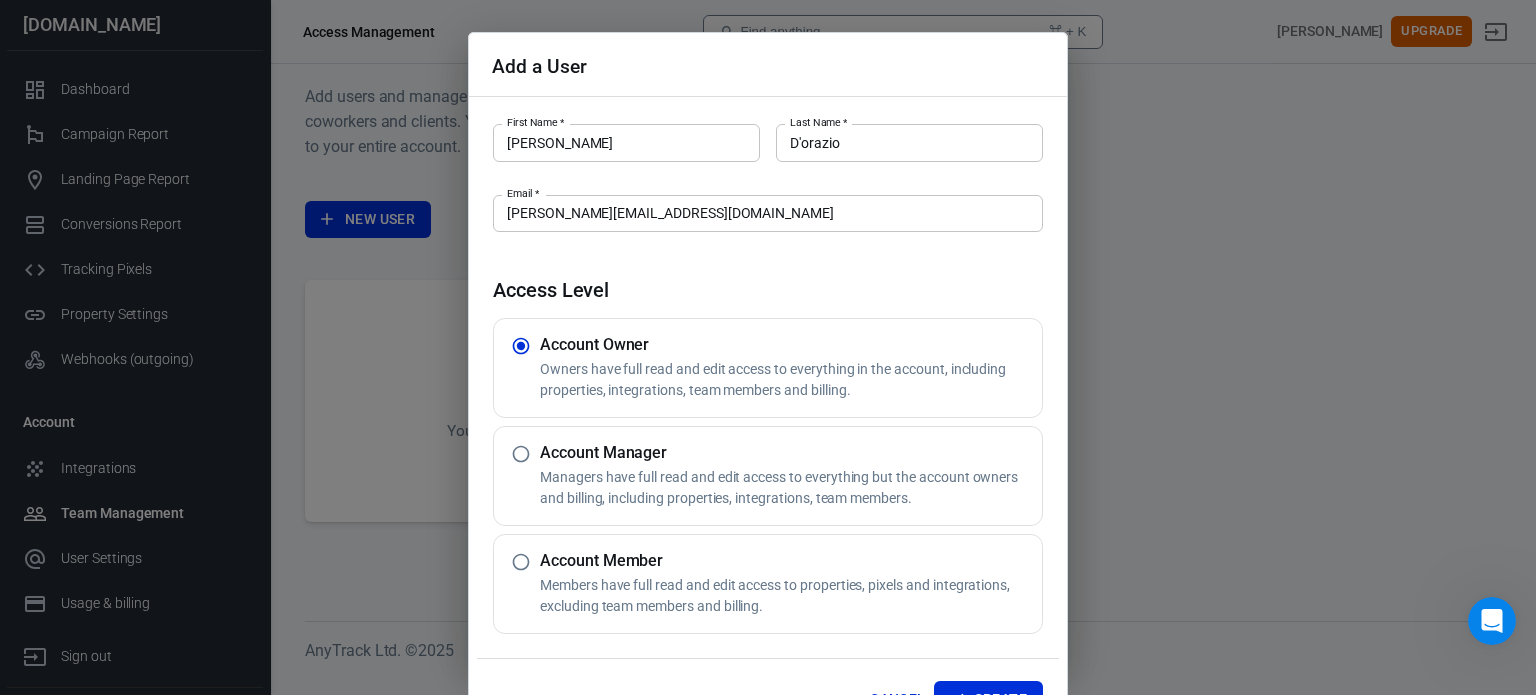 click on "Add a User" at bounding box center (768, 65) 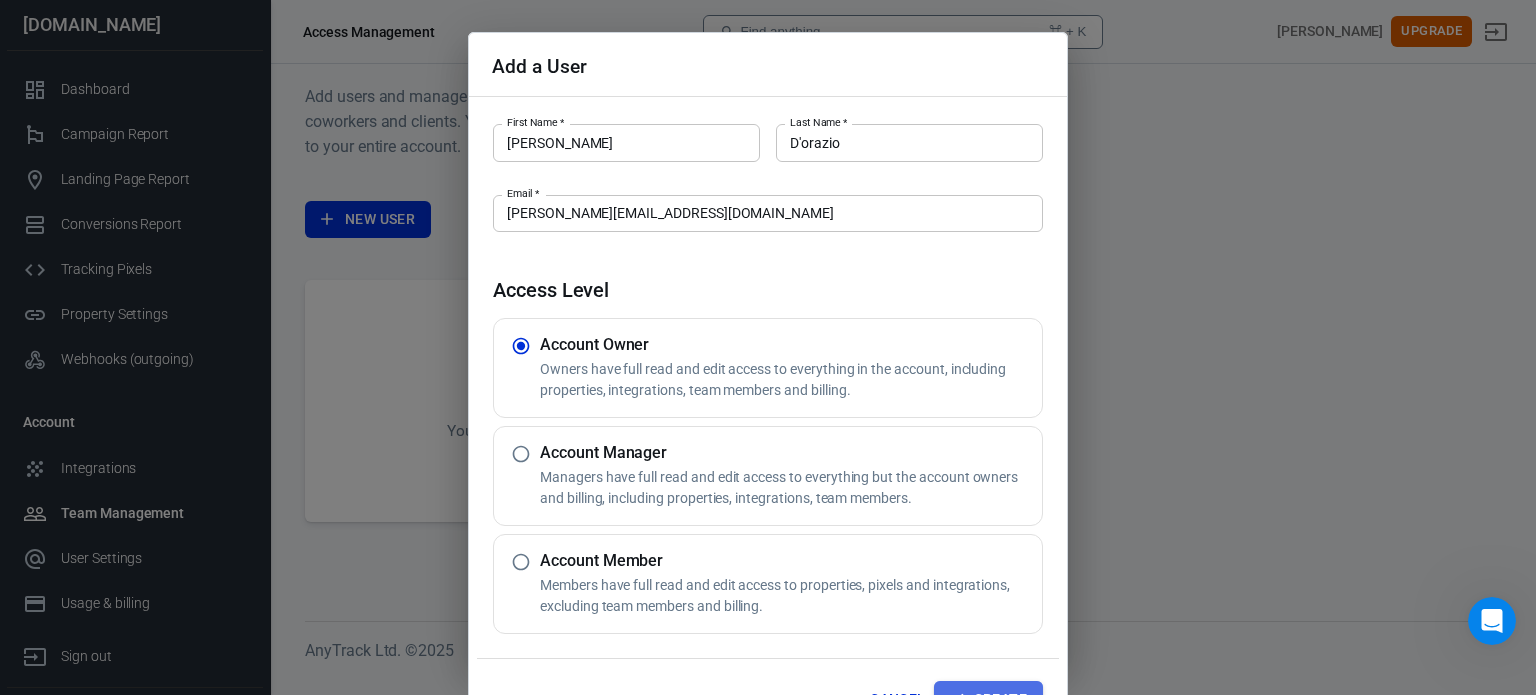 click on "Create" at bounding box center [1000, 699] 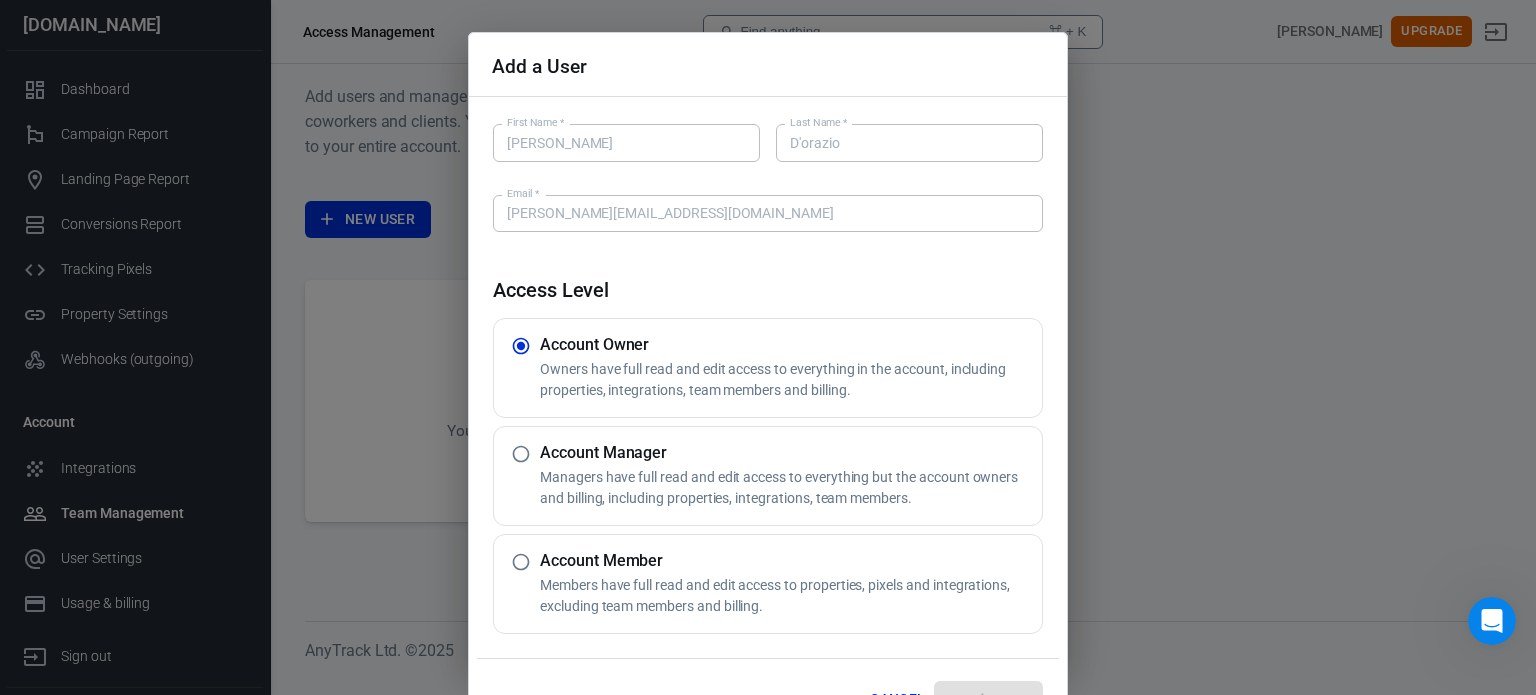 type 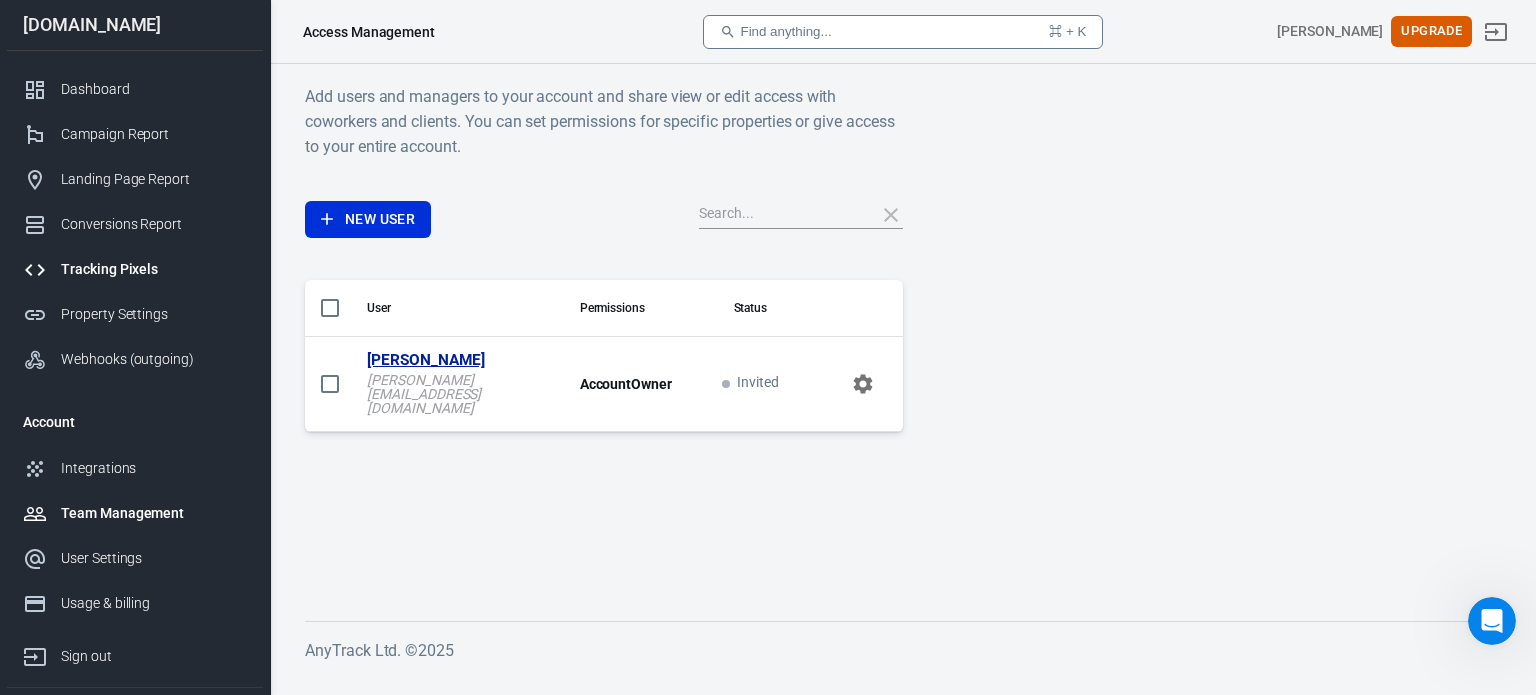 click on "Tracking Pixels" at bounding box center [154, 269] 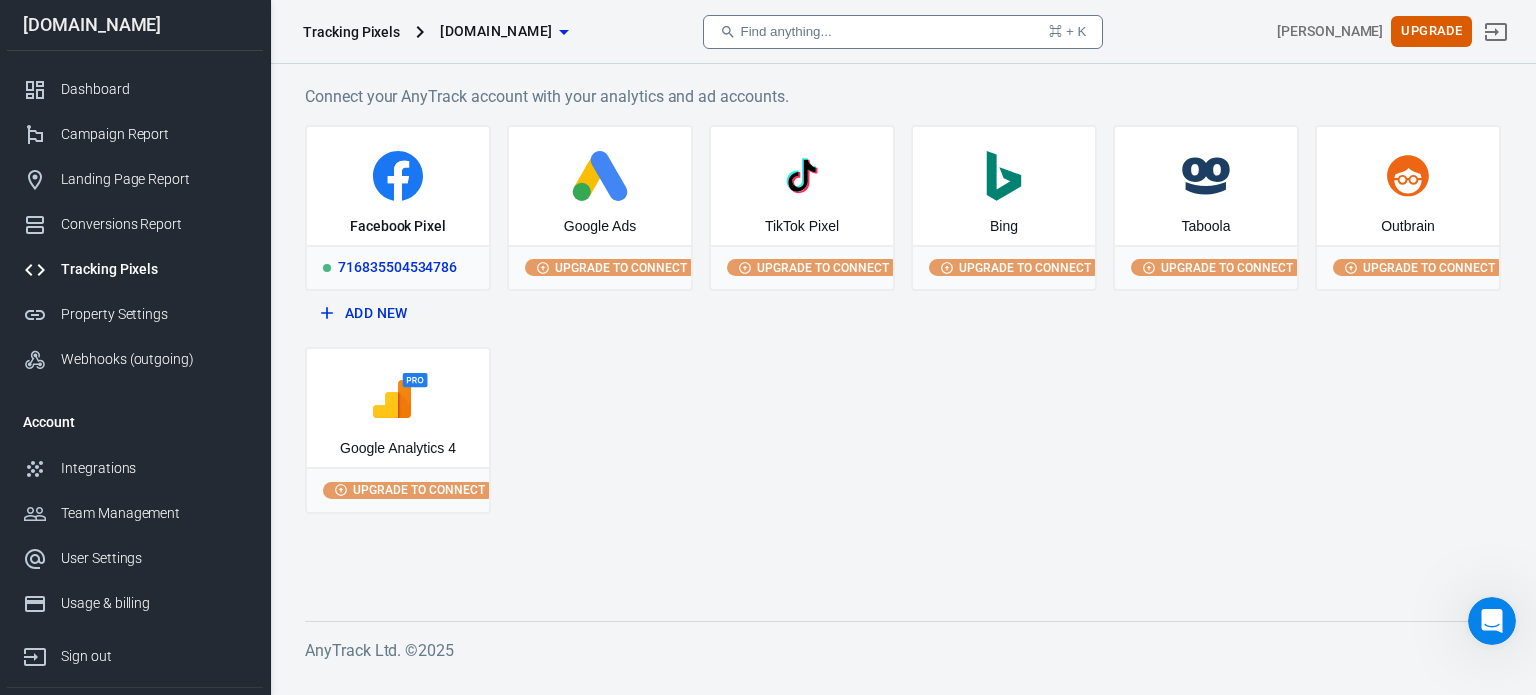 click on "716835504534786" at bounding box center [398, 267] 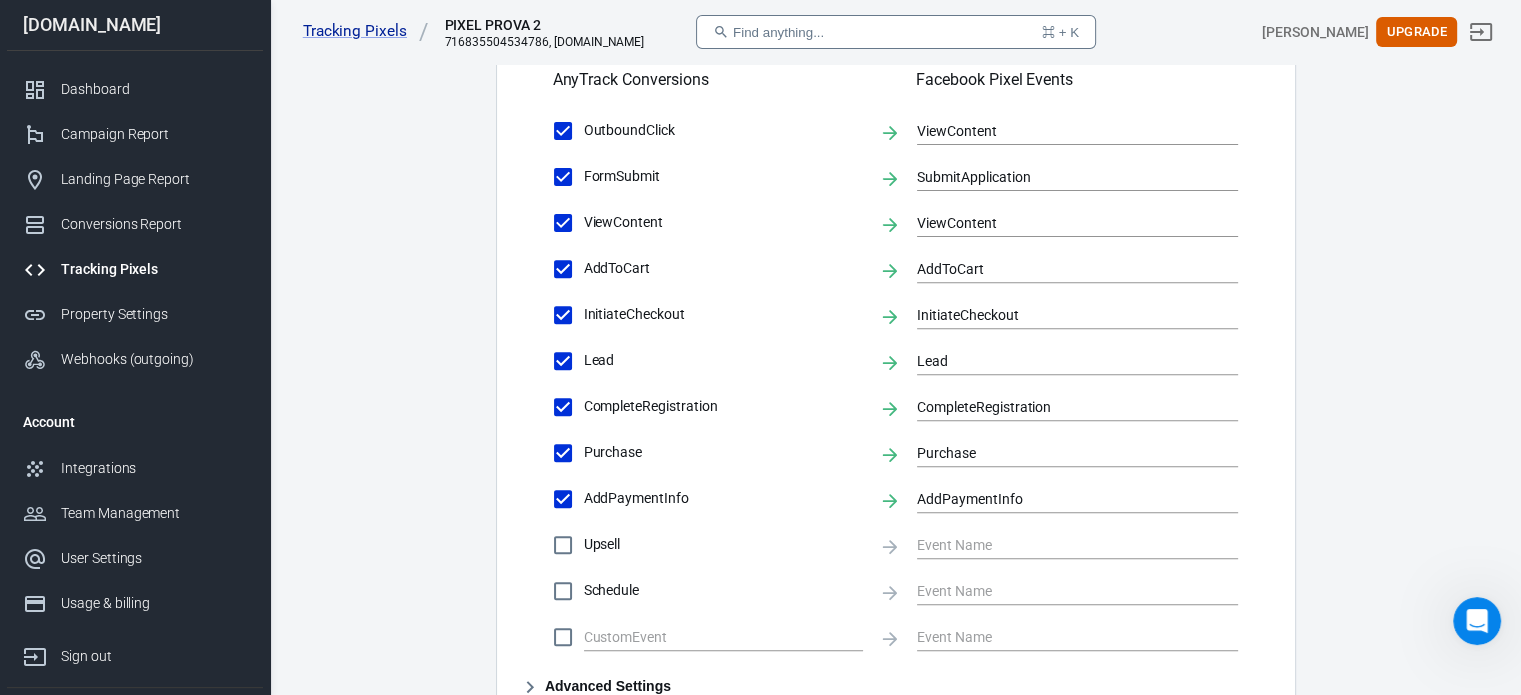 scroll, scrollTop: 716, scrollLeft: 0, axis: vertical 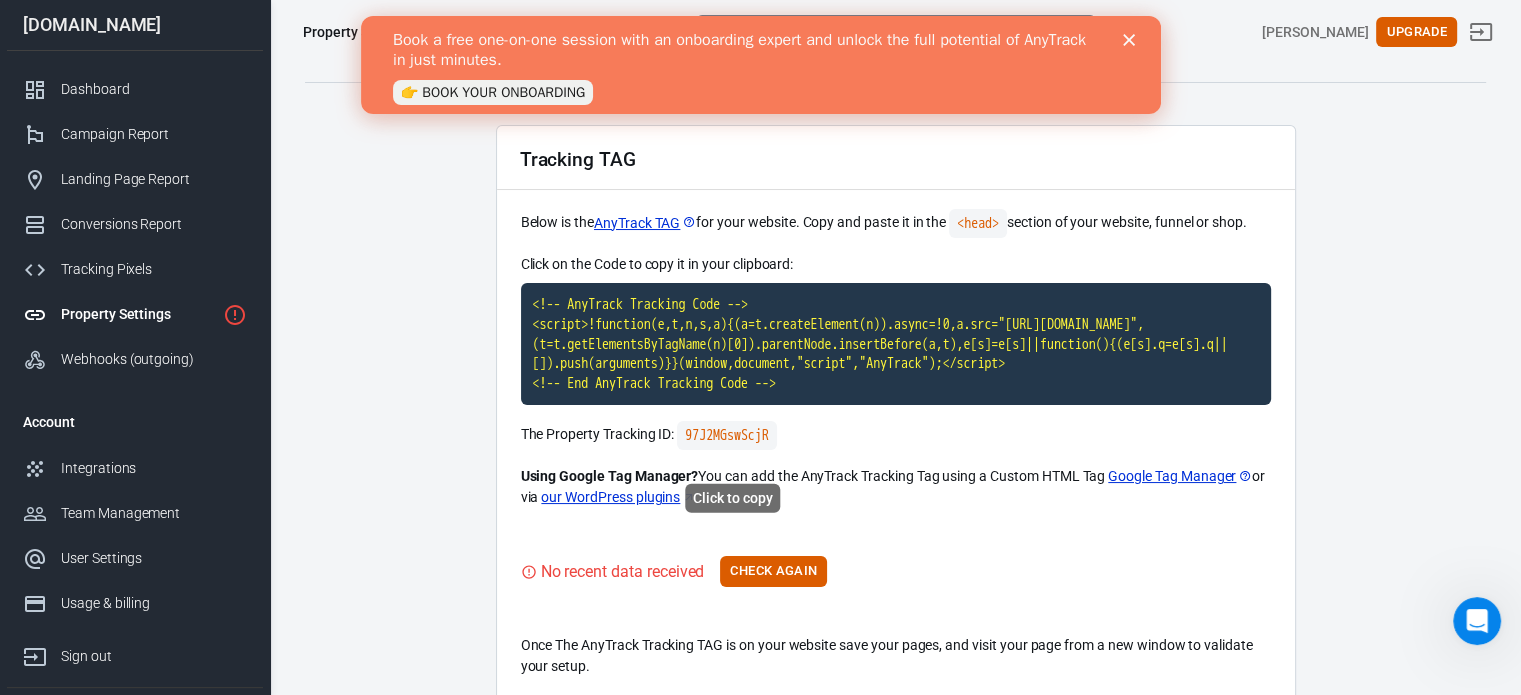 click on "97J2MGswScjR" at bounding box center (726, 435) 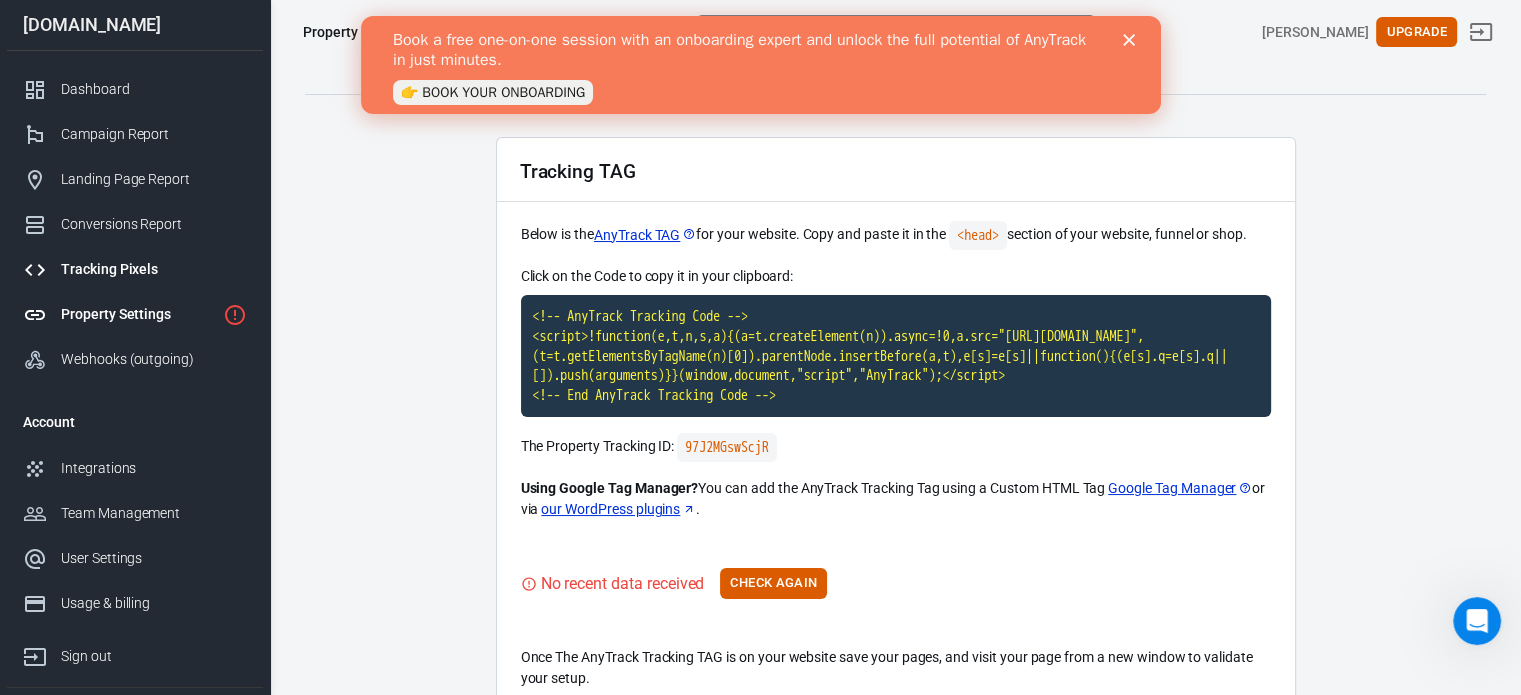 scroll, scrollTop: 4, scrollLeft: 0, axis: vertical 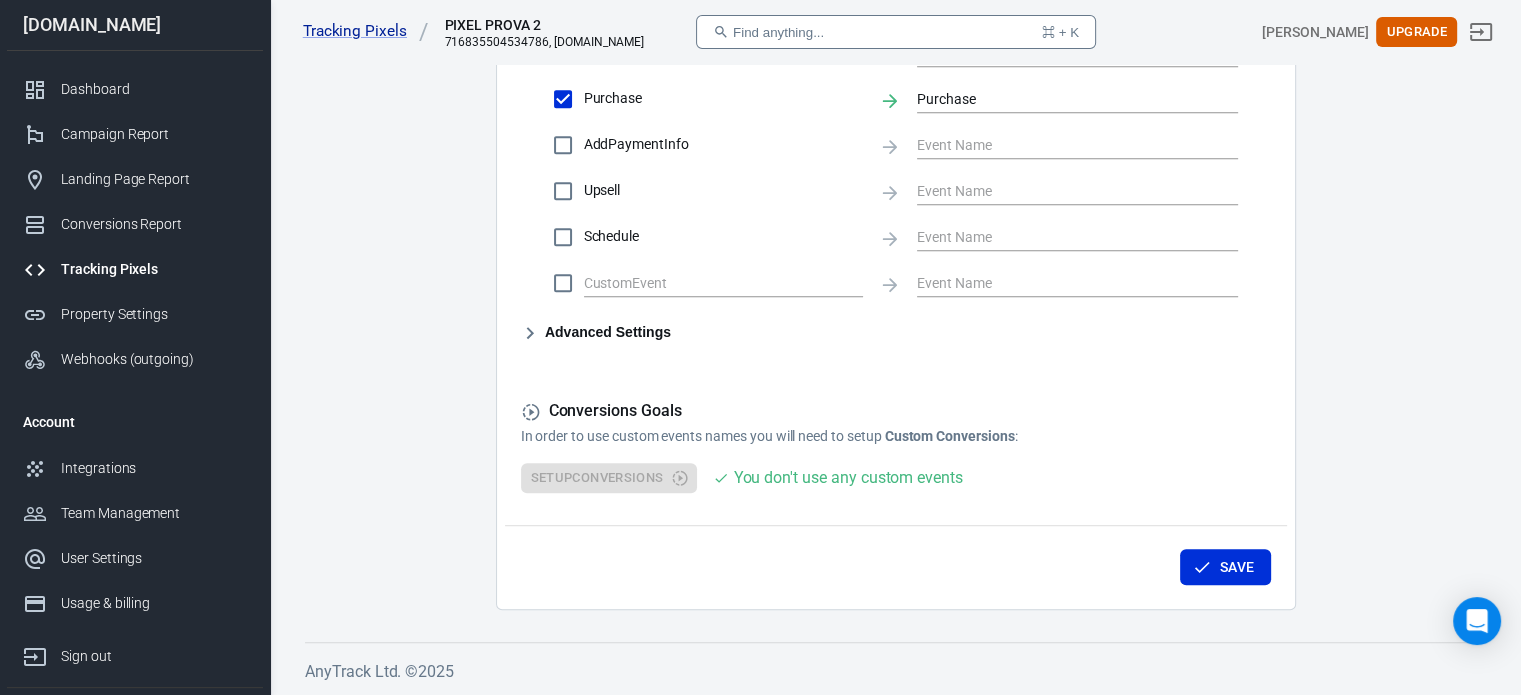click on "You don't use any custom events" at bounding box center [847, 477] 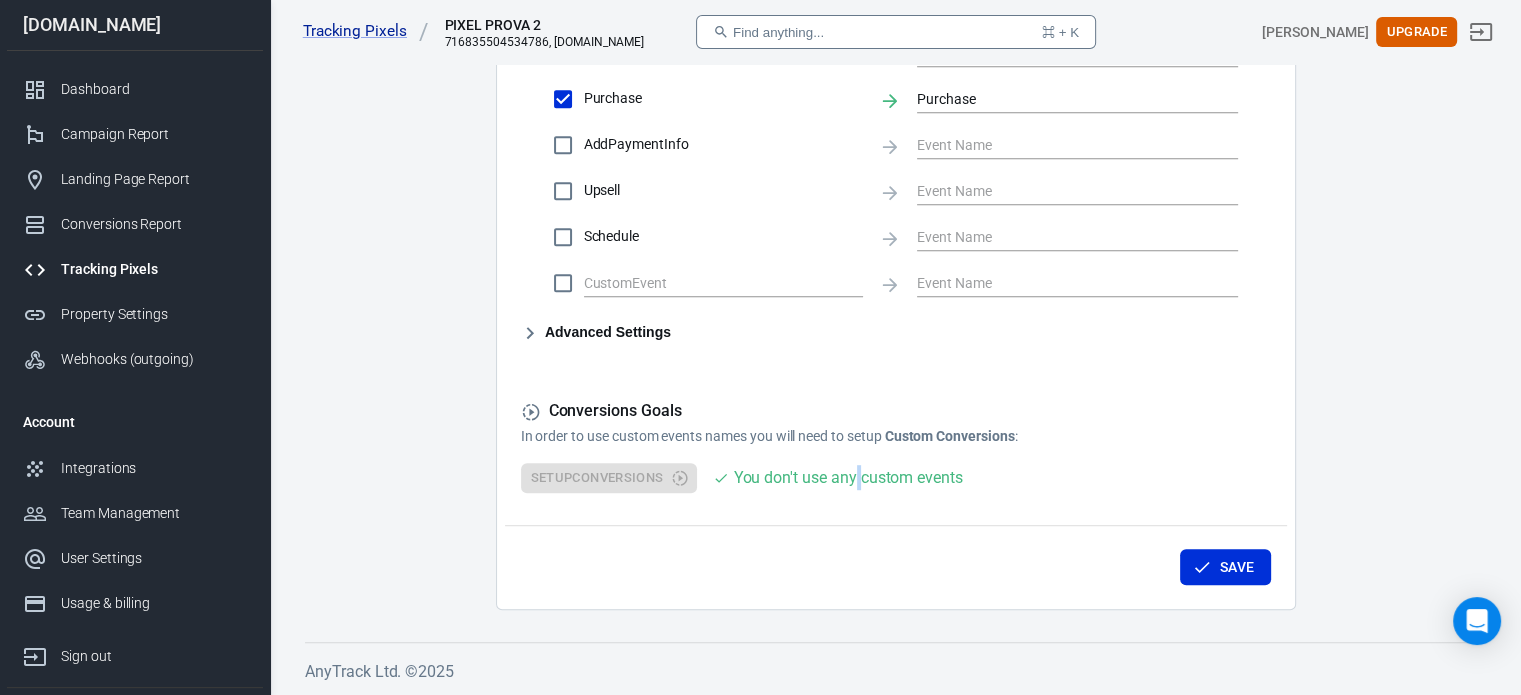 click on "You don't use any custom events" at bounding box center [847, 477] 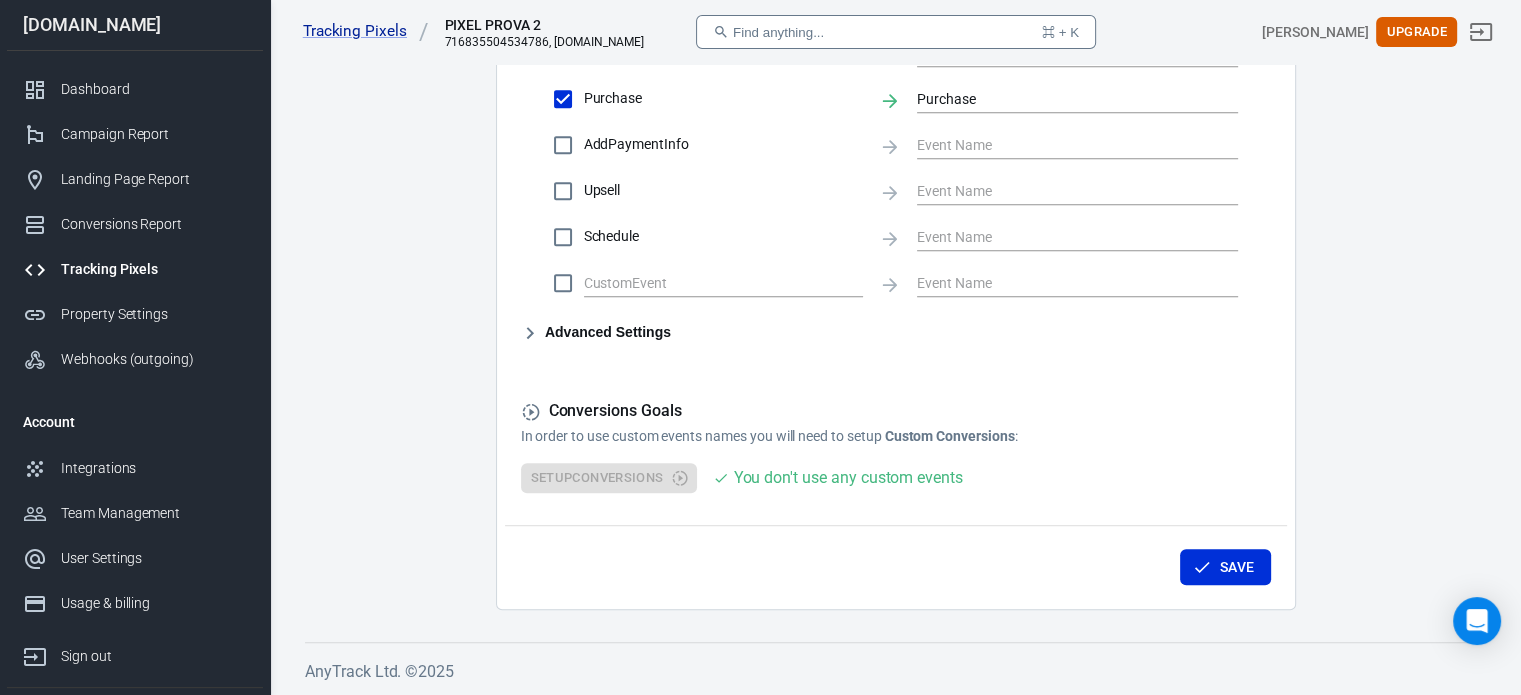 click on "Conversions Goals In order to use custom events names you will need to setup   Custom Conversions : Setup  Conversions You don't use any custom events" at bounding box center (896, 447) 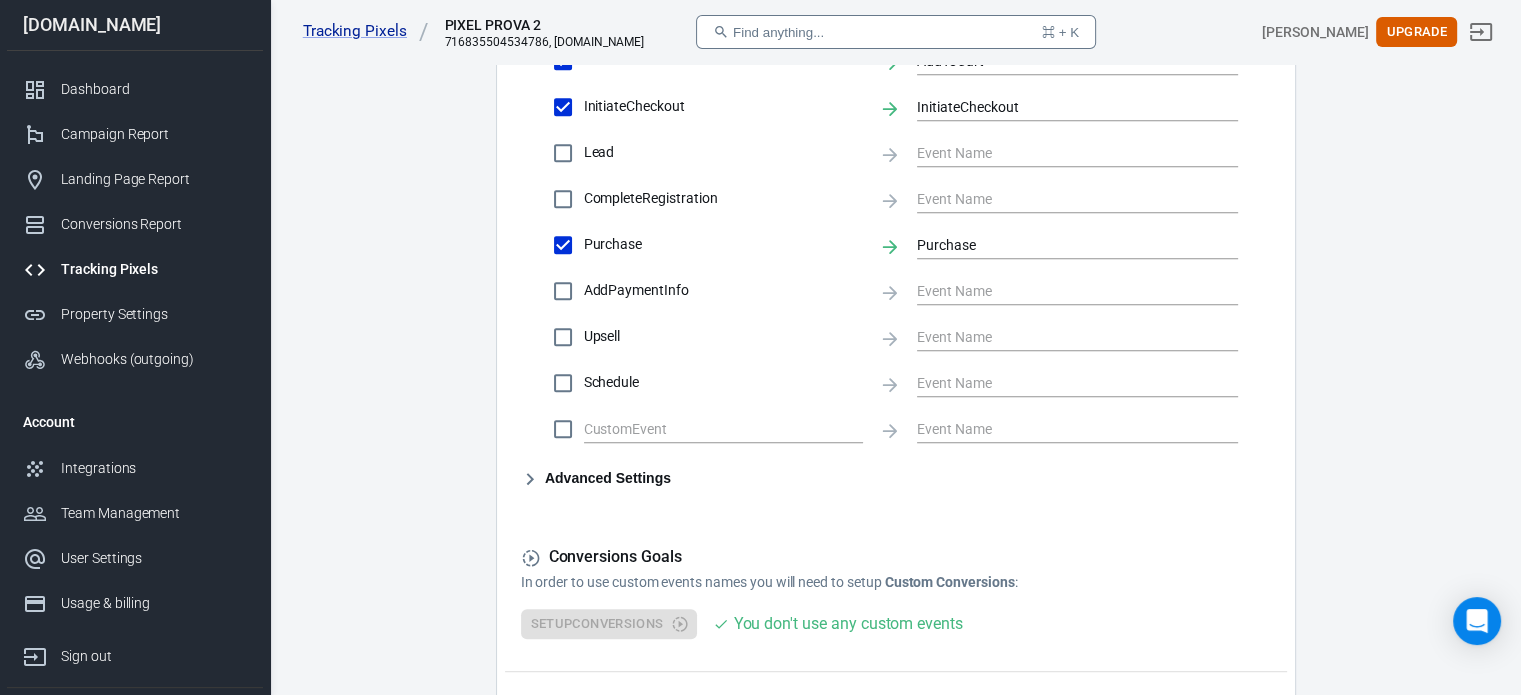 scroll, scrollTop: 878, scrollLeft: 0, axis: vertical 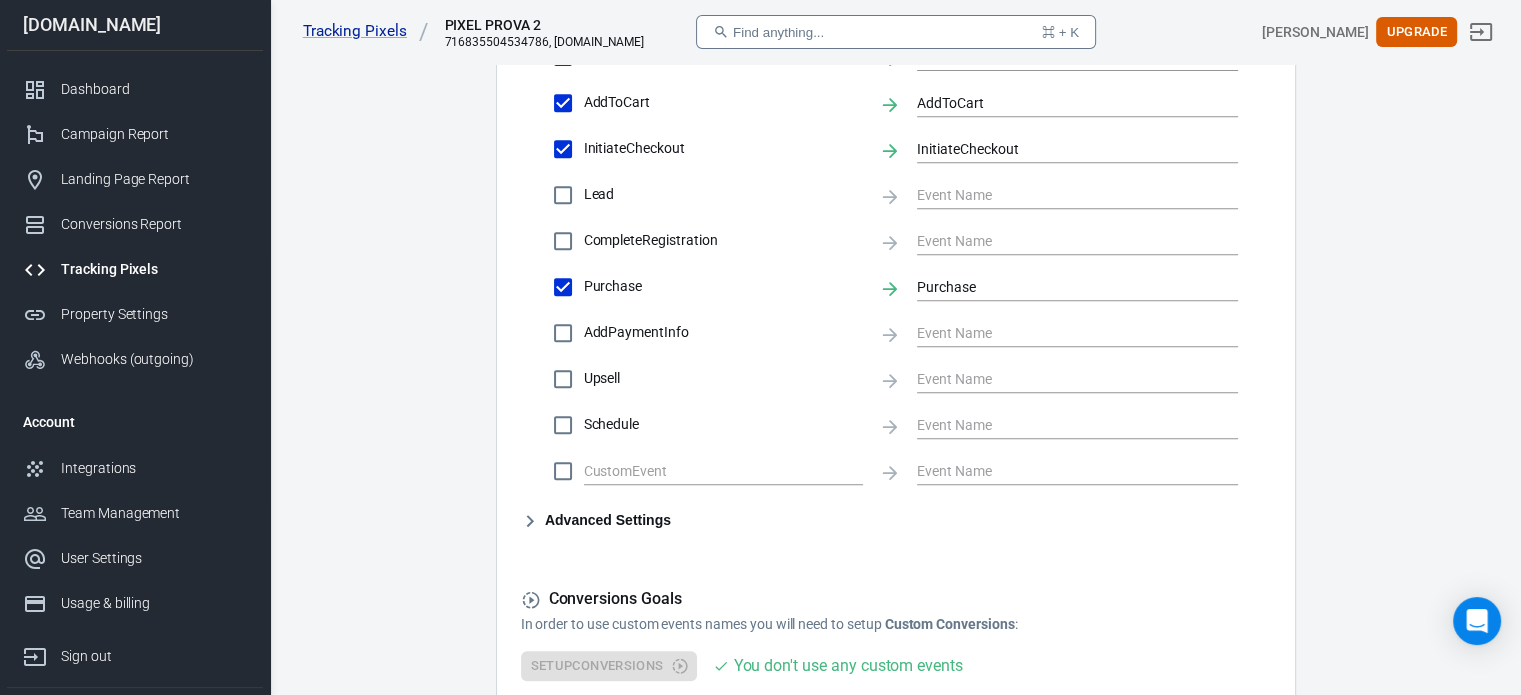 click on "Advanced Settings" at bounding box center (596, 521) 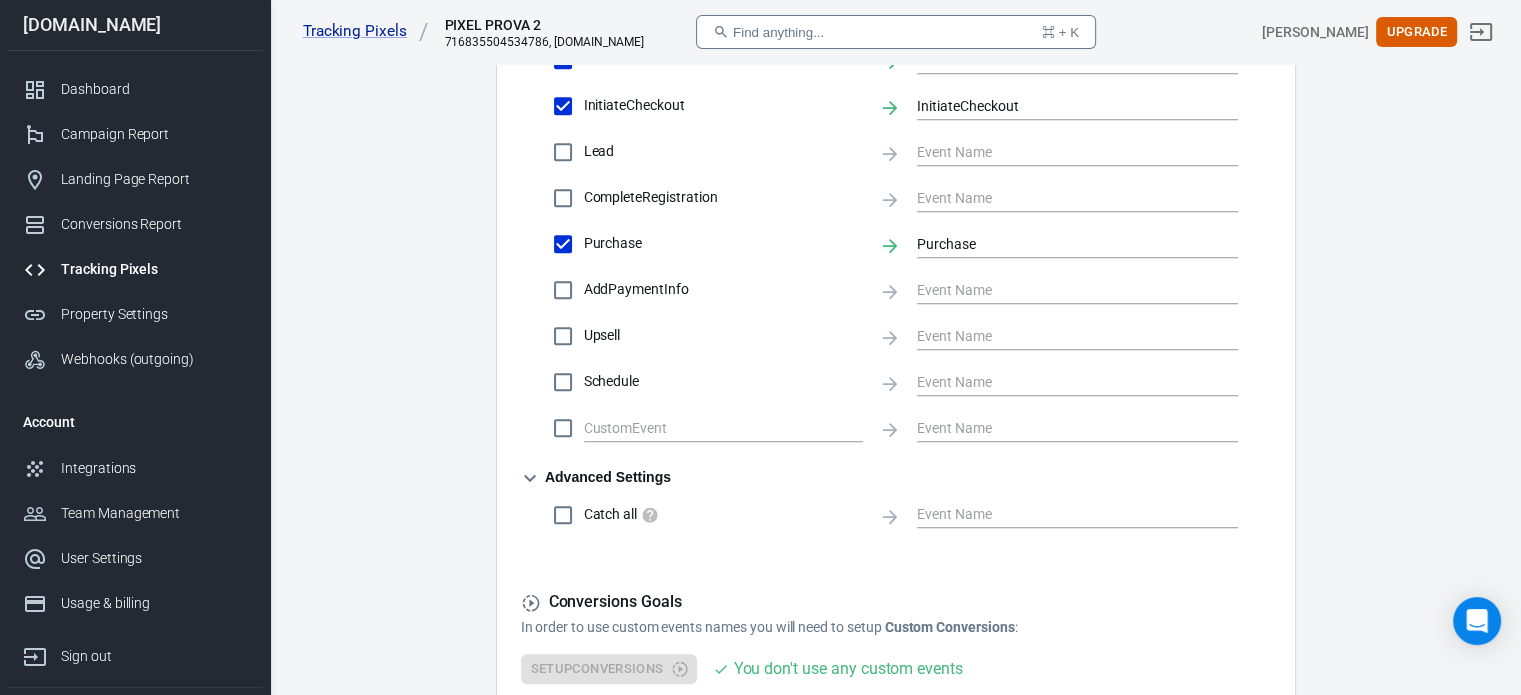 scroll, scrollTop: 939, scrollLeft: 0, axis: vertical 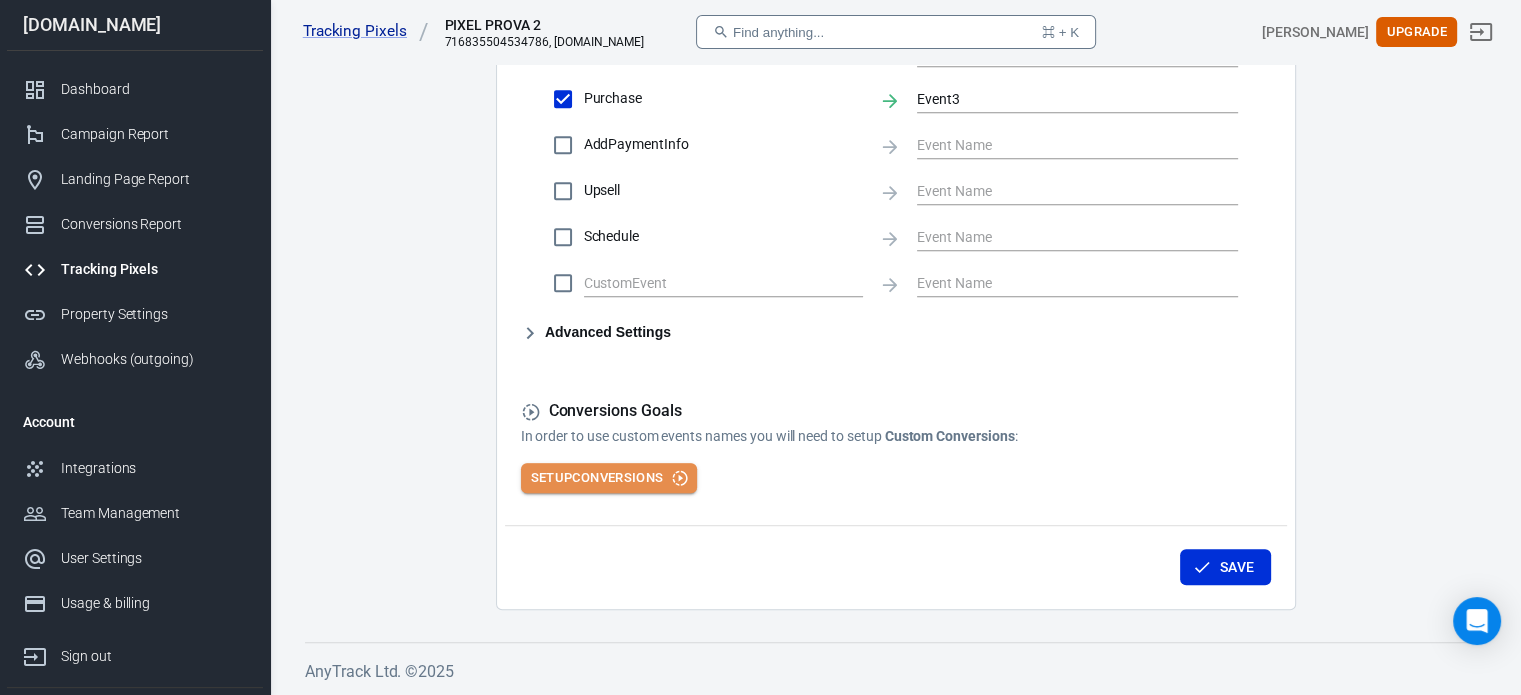 click on "Setup  Conversions" at bounding box center (609, 478) 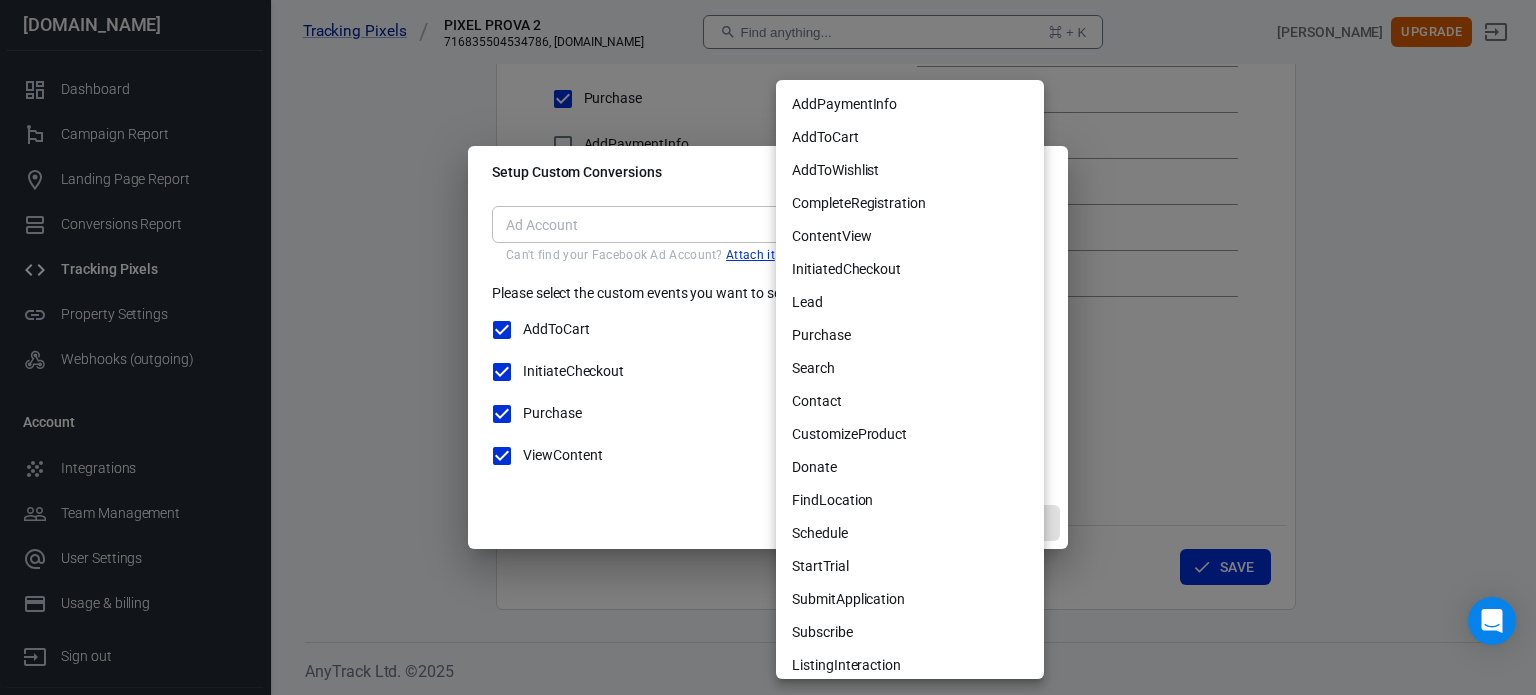 click on "Tracking Pixels PIXEL PROVA 2 716835504534786, sestre.it Find anything... ⌘ + K Riccardo Baroni Upgrade sestre.it Dashboard Campaign Report Landing Page Report Conversions Report Tracking Pixels Property Settings Webhooks (outgoing) Account Integrations Team Management User Settings Usage & billing Sign out Support Documentation and Help Conversions Ads Integration Settings Conversions Settings Account Connection Connect with Facebook Pixel to enable AnyTrack to send conversions to your Facebook Pixel account. Connected Disconnect Reminder: Don't forget to   add the recommended UTM Tracking Template to your ads   and verify your ads settings. Event Deduplication Disable or remove any TikTok Pixel Code from your website in order to benefit from accurate Conversion Deduplication. Facebook Conversion API Enable server-to-server tracking Please Note:   Learn more »   Conversion Event Mapping Map AnyTrack Standard Conversions to  Facebook Pixel AnyTrack Conversions Facebook Pixel Events FormSubmit" at bounding box center [768, -153] 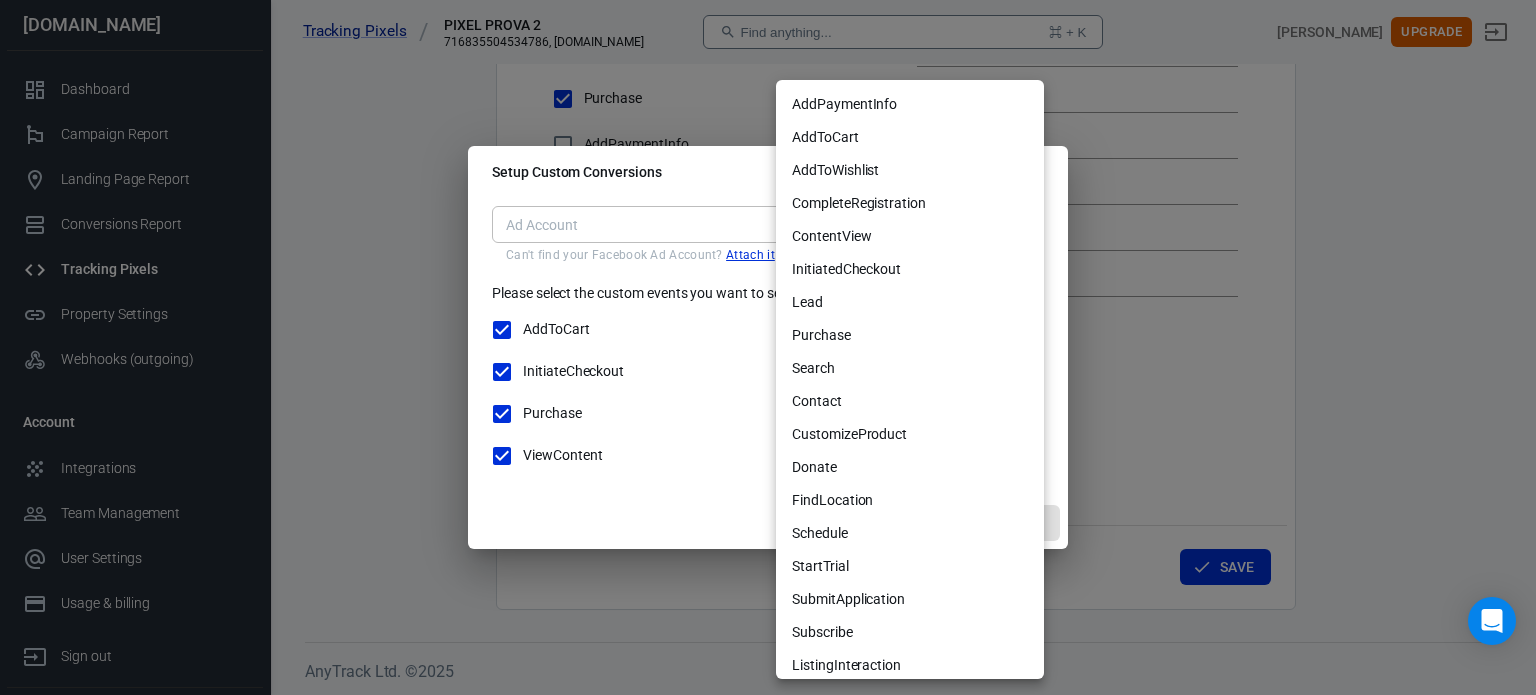 click at bounding box center (768, 347) 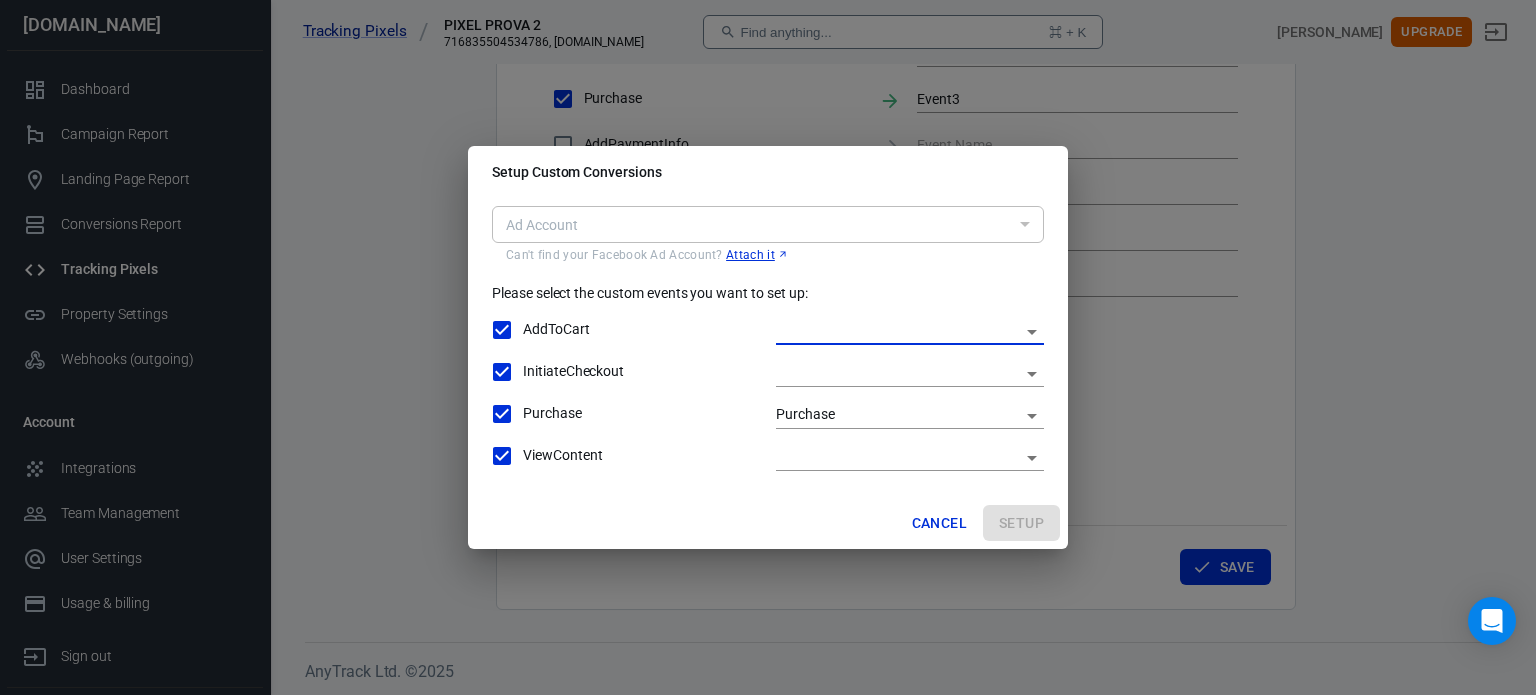 click on "​" at bounding box center (768, 224) 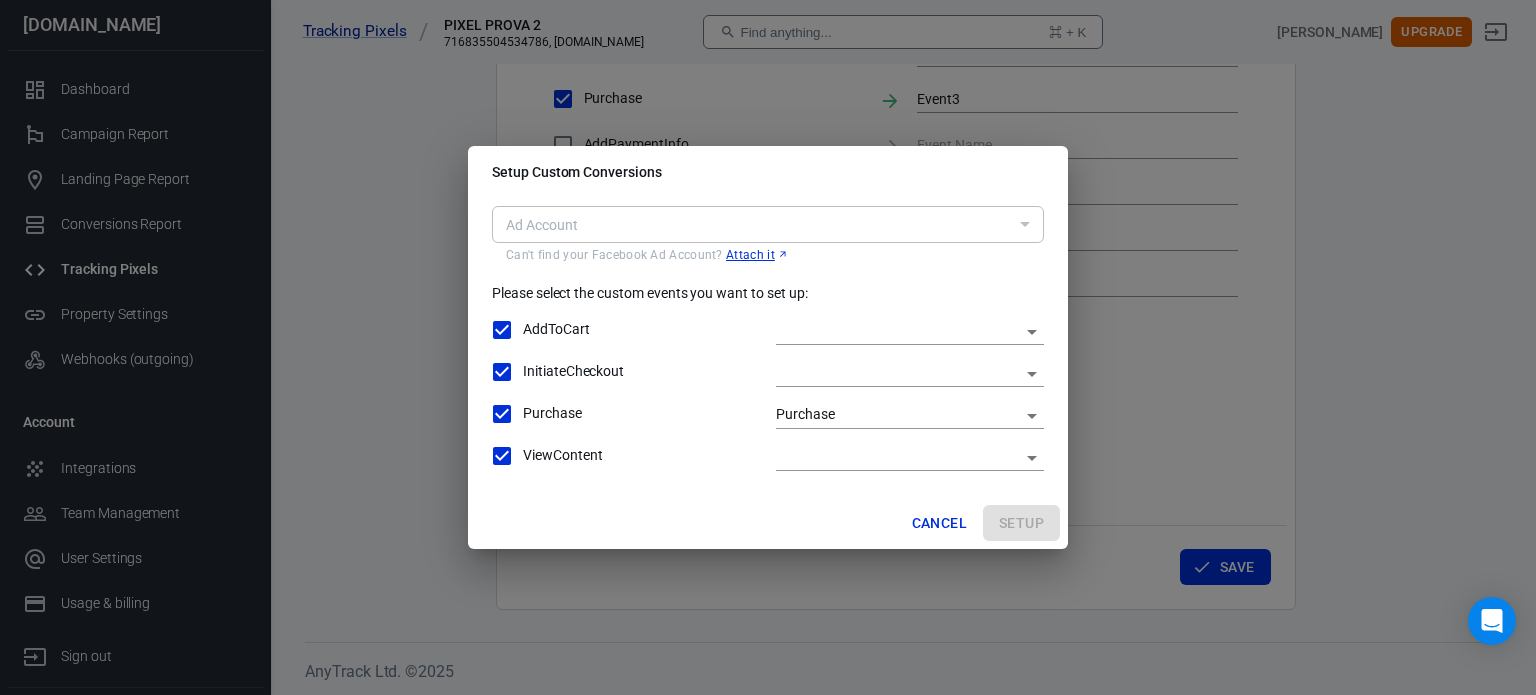 click on "​" at bounding box center (768, 224) 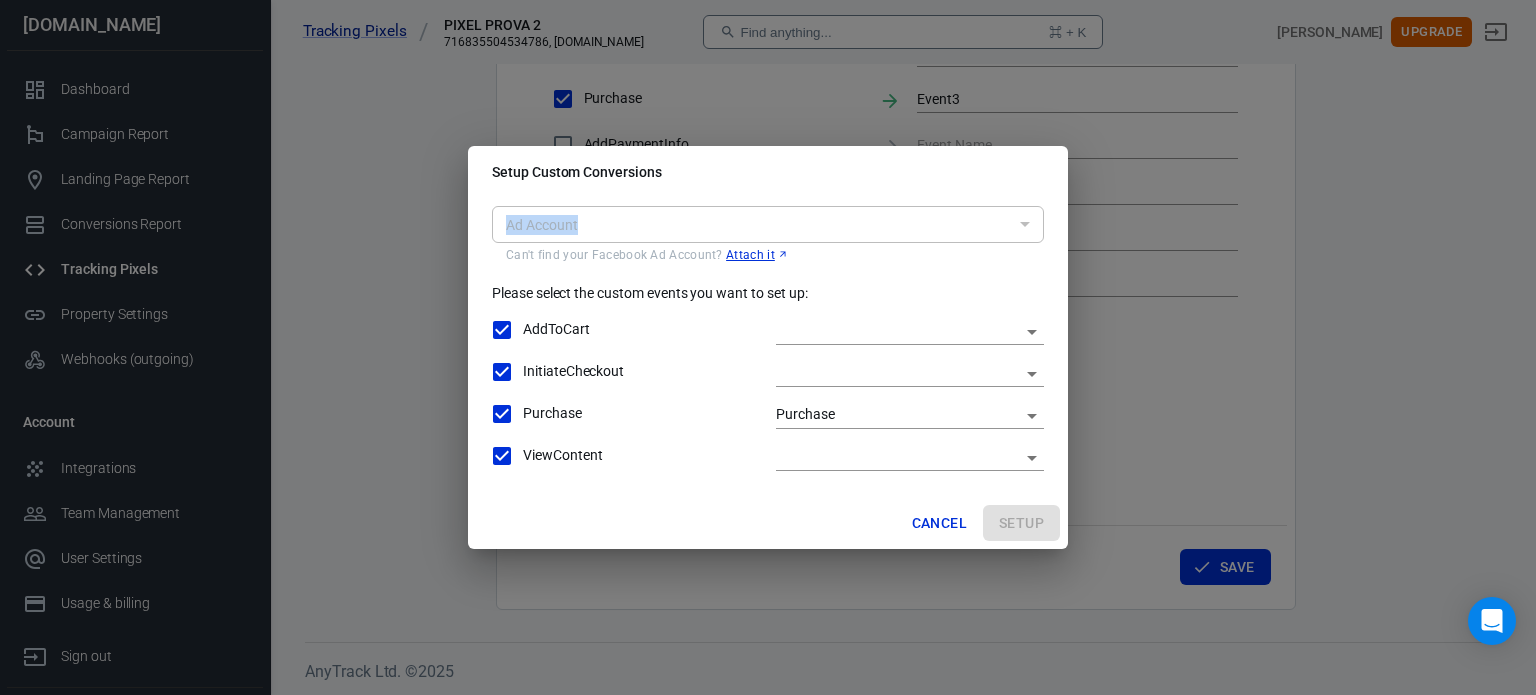 click on "​" at bounding box center (768, 224) 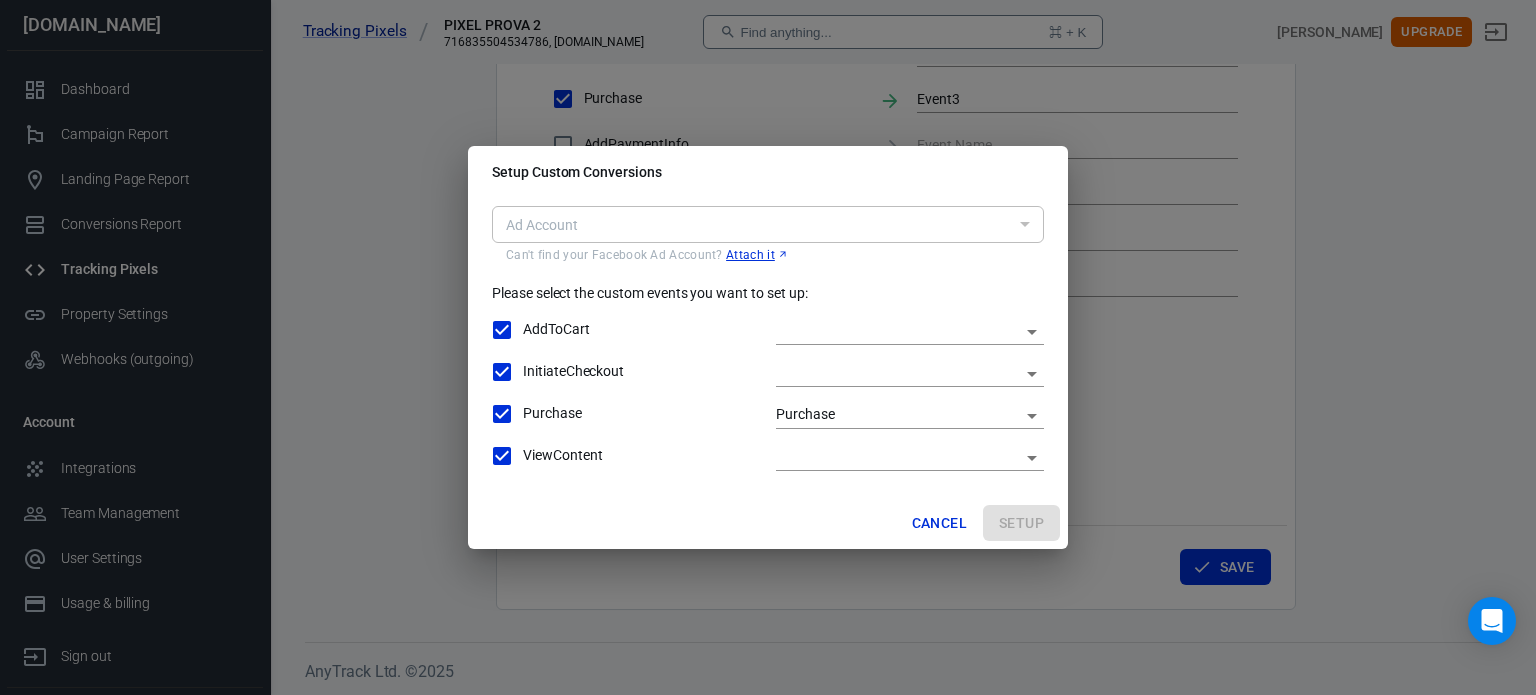 click on "Cancel" at bounding box center (939, 523) 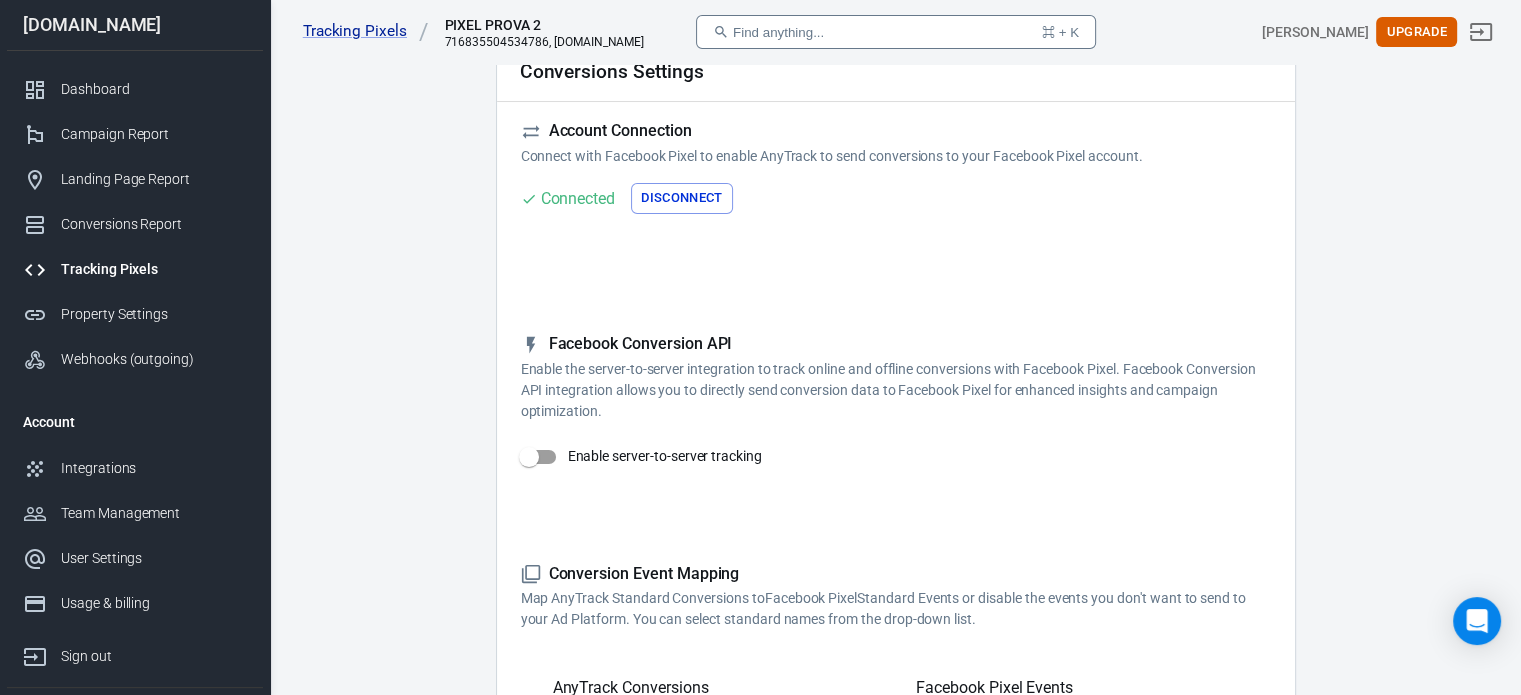 scroll, scrollTop: 106, scrollLeft: 0, axis: vertical 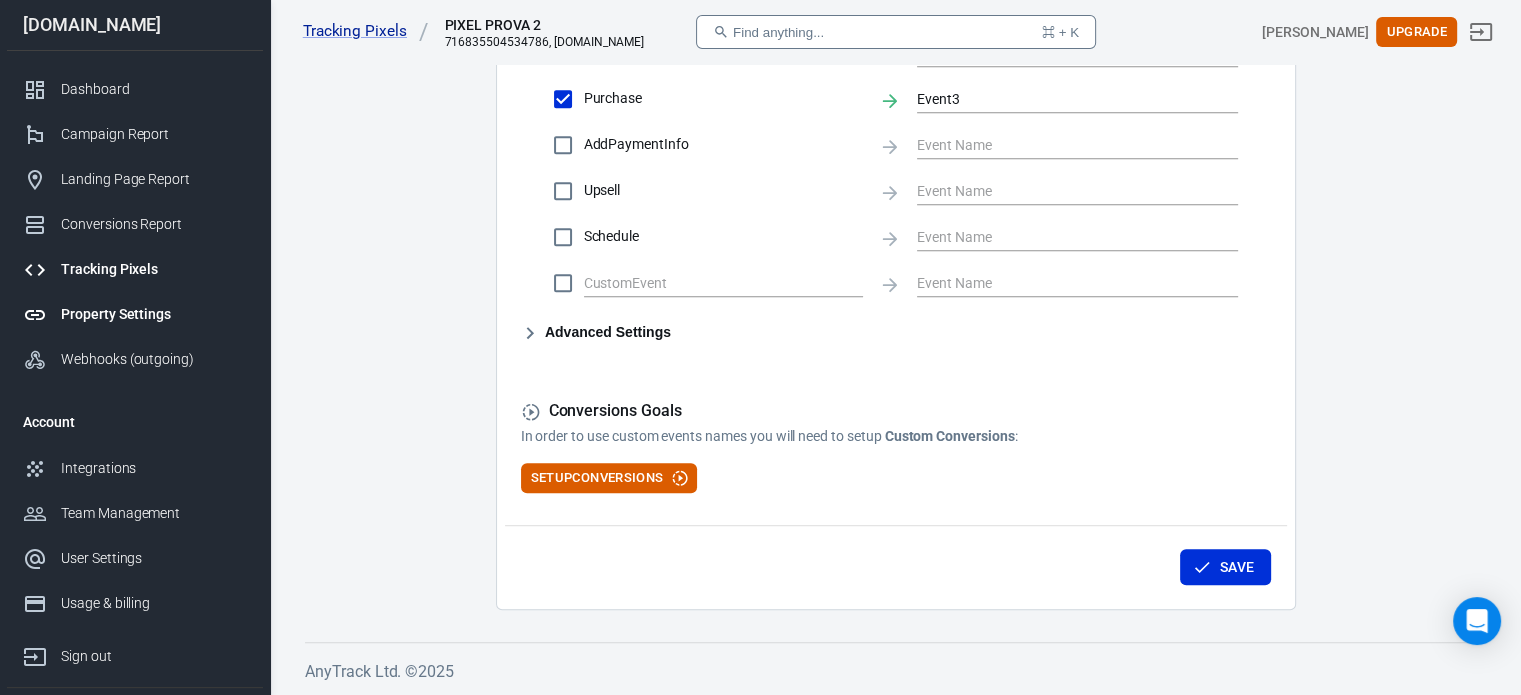 click on "Property Settings" at bounding box center (154, 314) 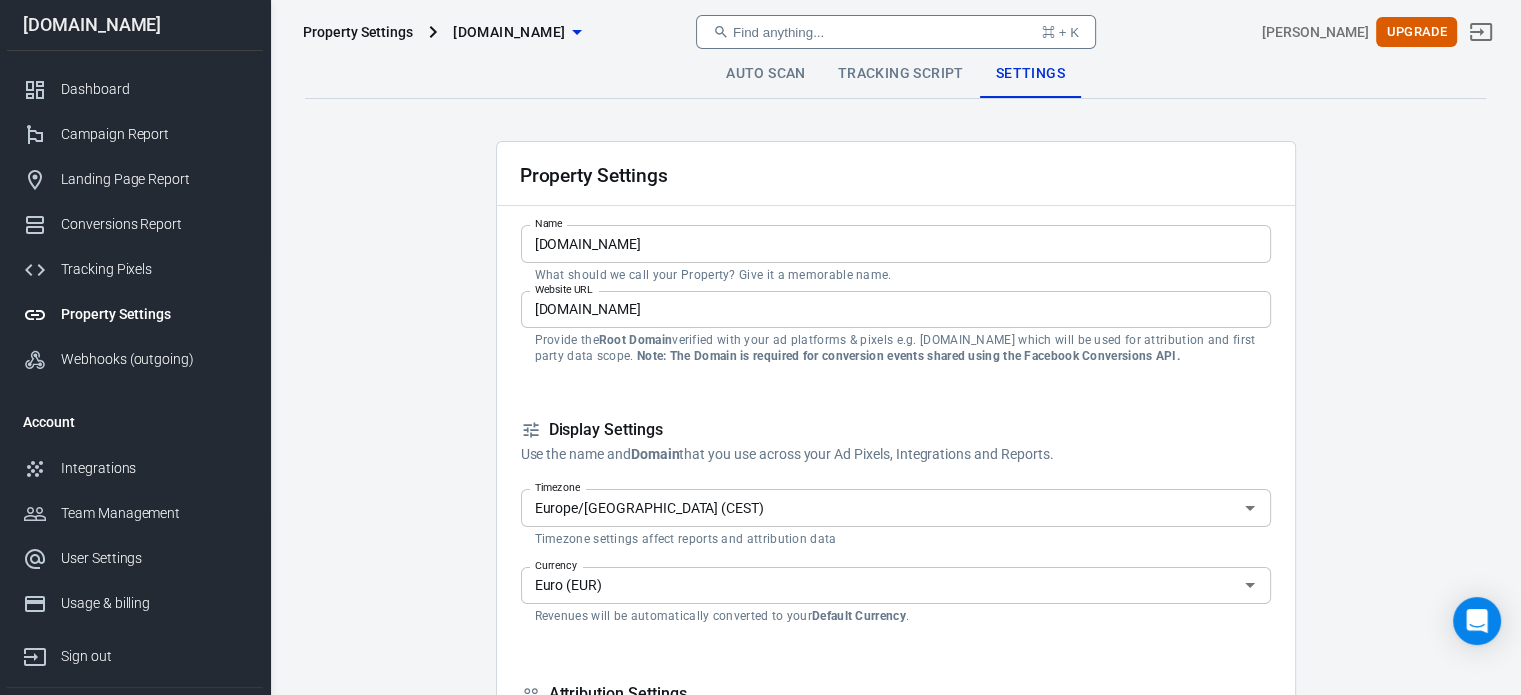 scroll, scrollTop: 0, scrollLeft: 0, axis: both 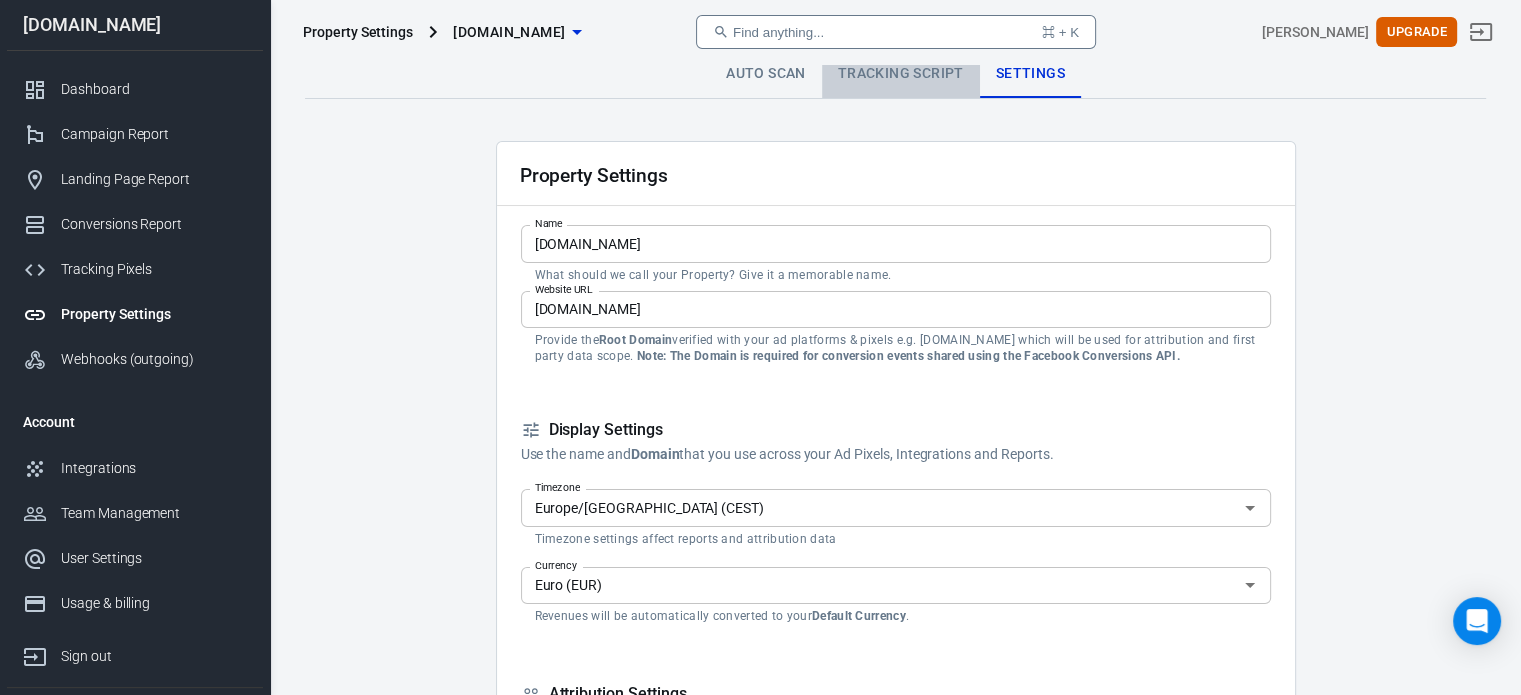 click on "Tracking Script" at bounding box center [901, 74] 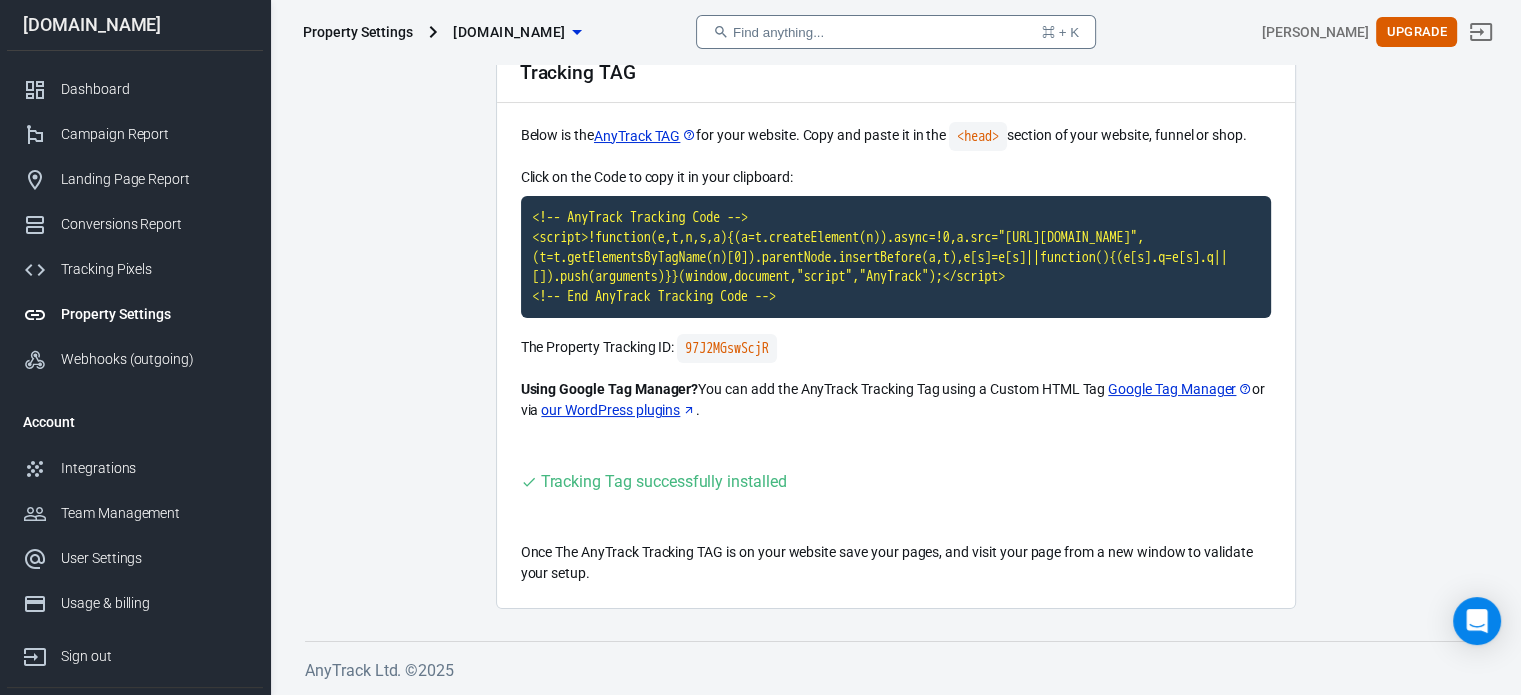 scroll, scrollTop: 0, scrollLeft: 0, axis: both 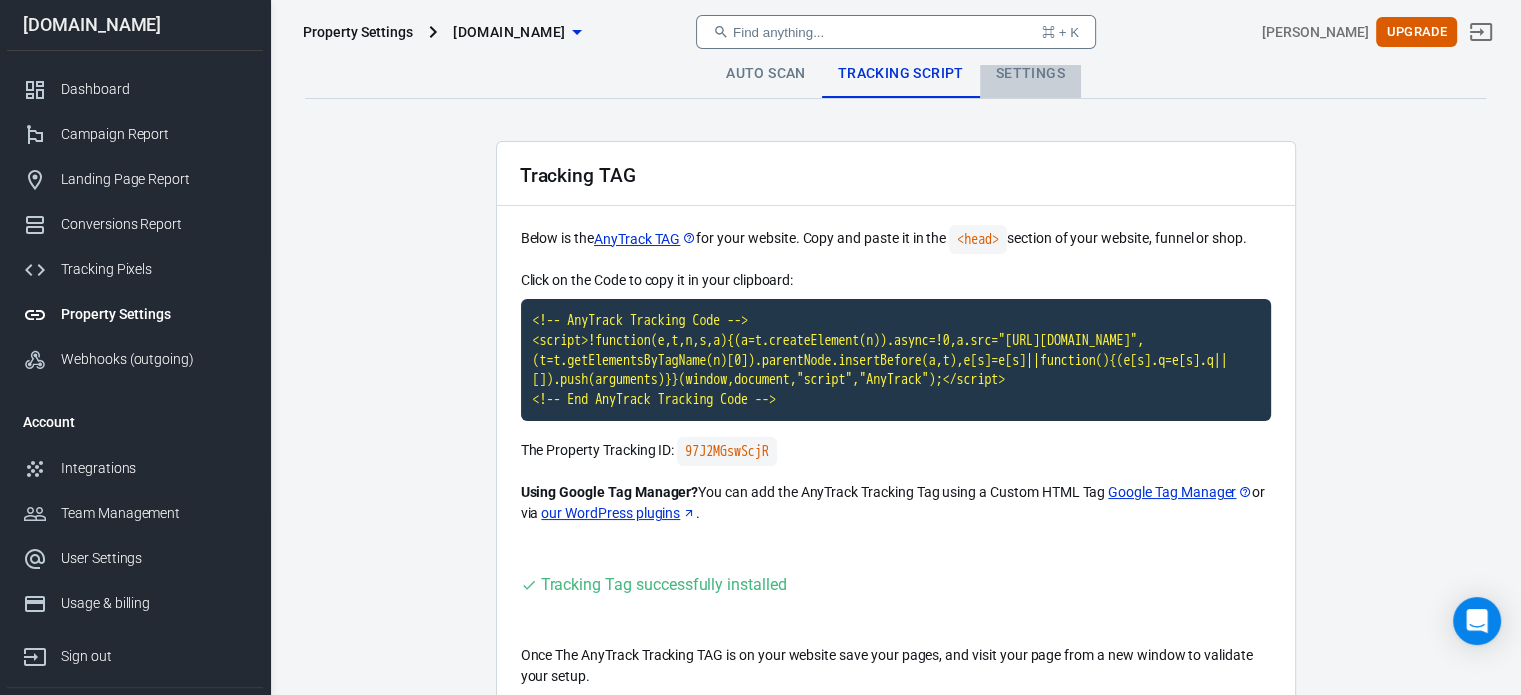 click on "Settings" at bounding box center [1030, 74] 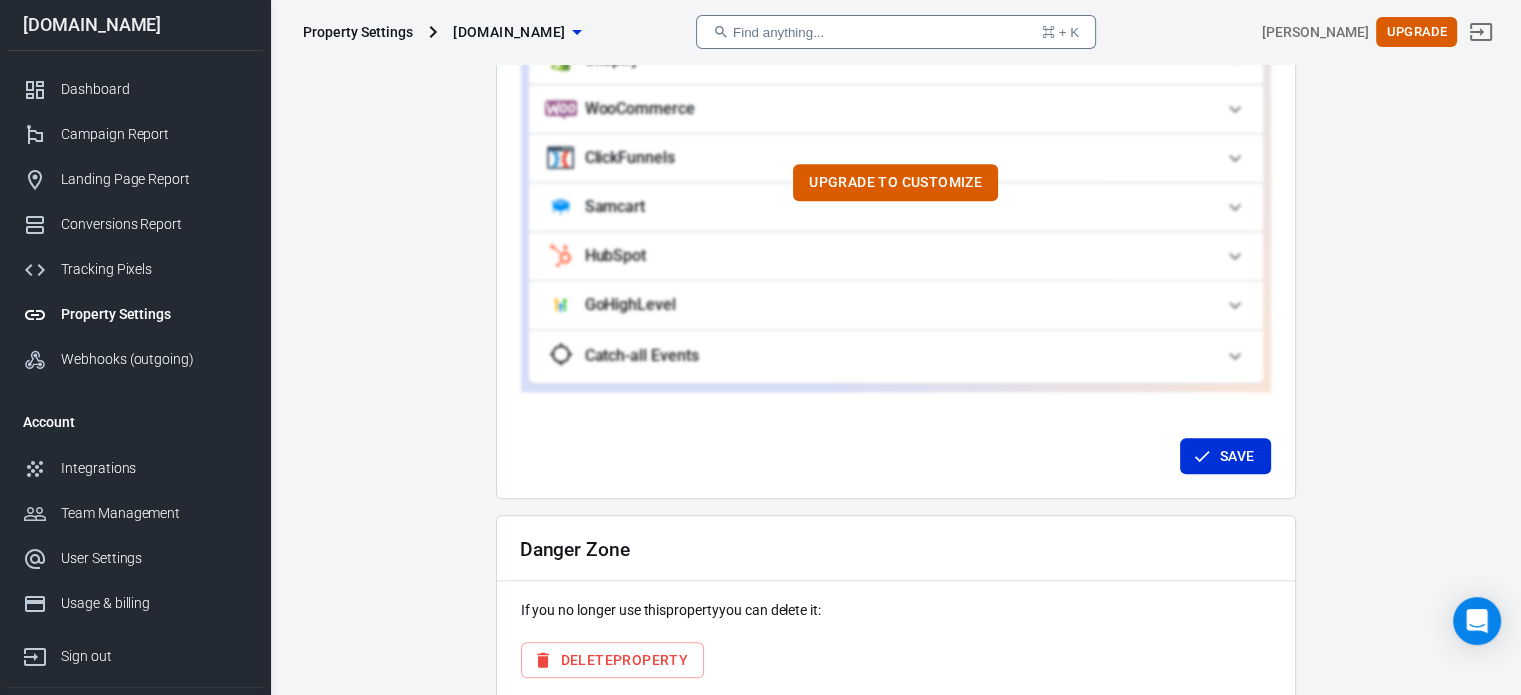 scroll, scrollTop: 2211, scrollLeft: 0, axis: vertical 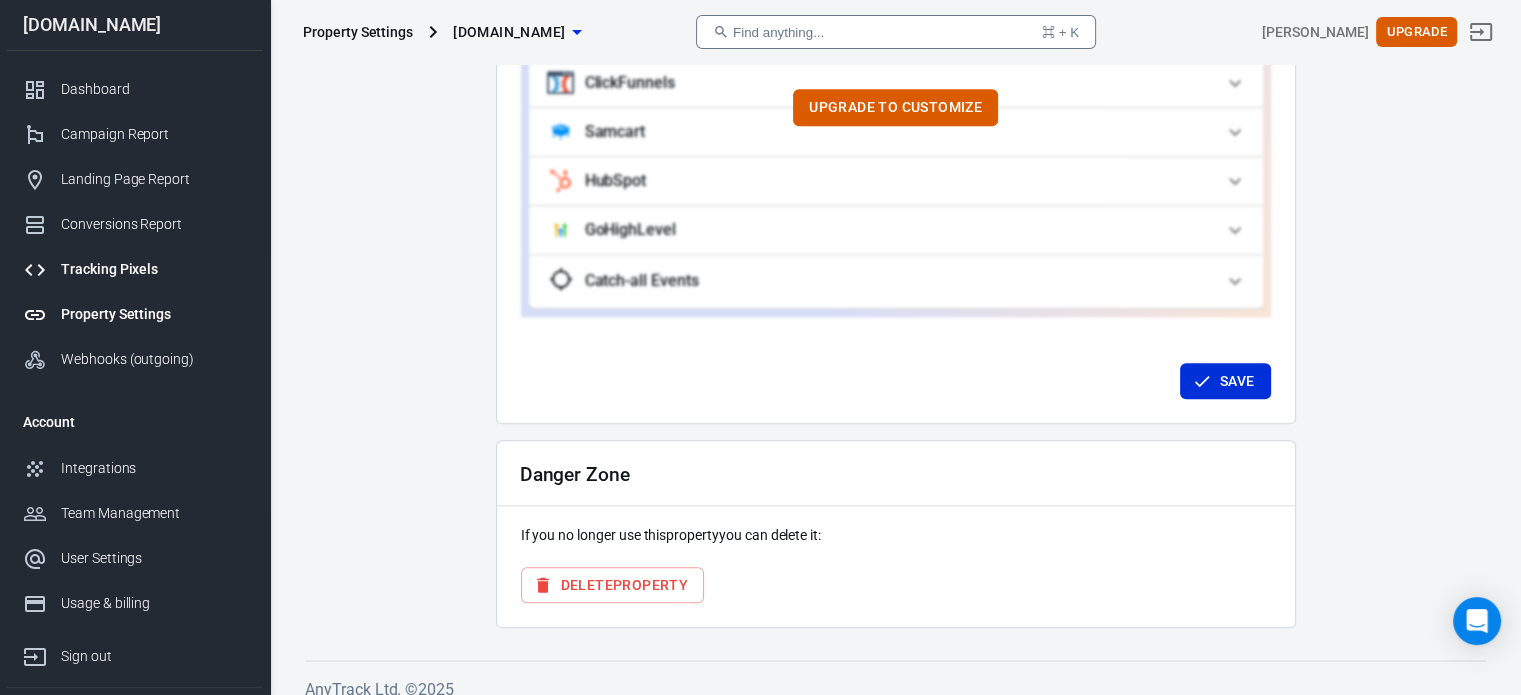 click on "Tracking Pixels" at bounding box center (154, 269) 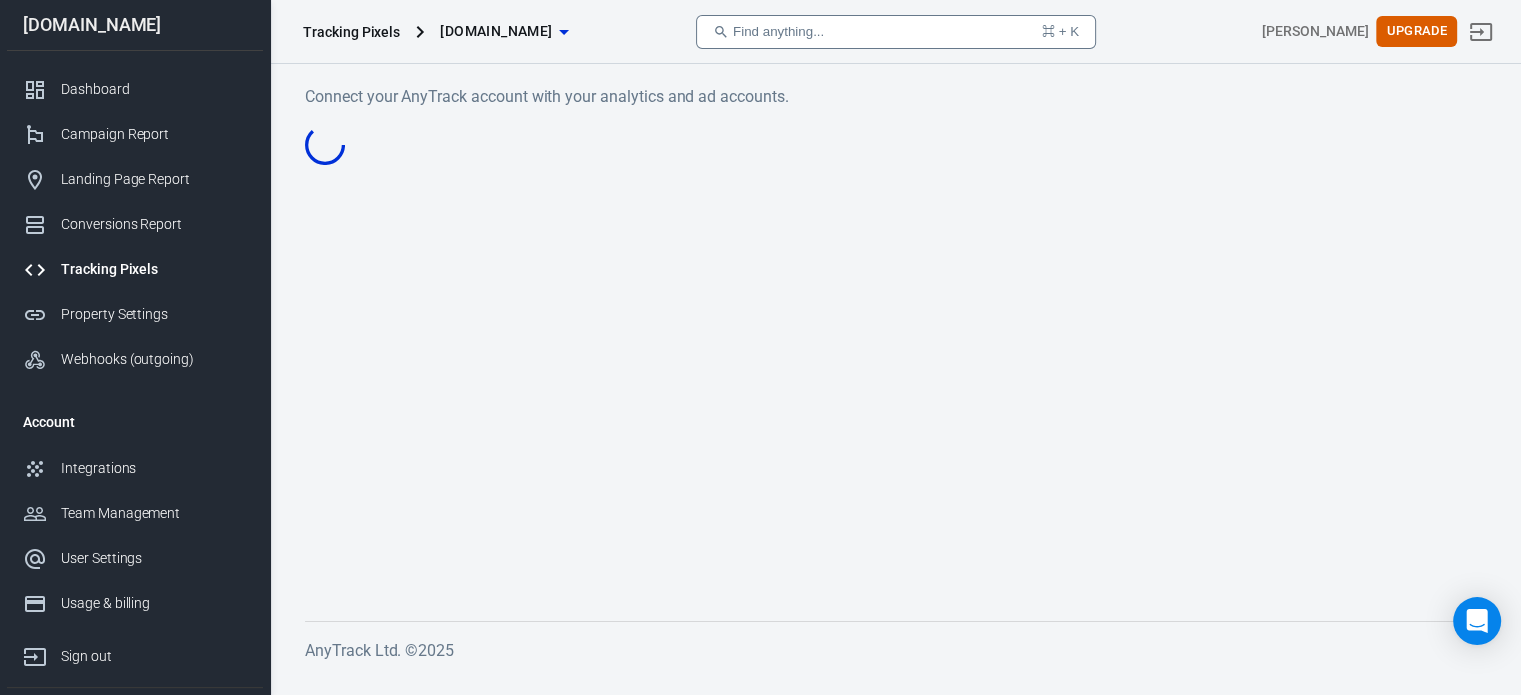 scroll, scrollTop: 0, scrollLeft: 0, axis: both 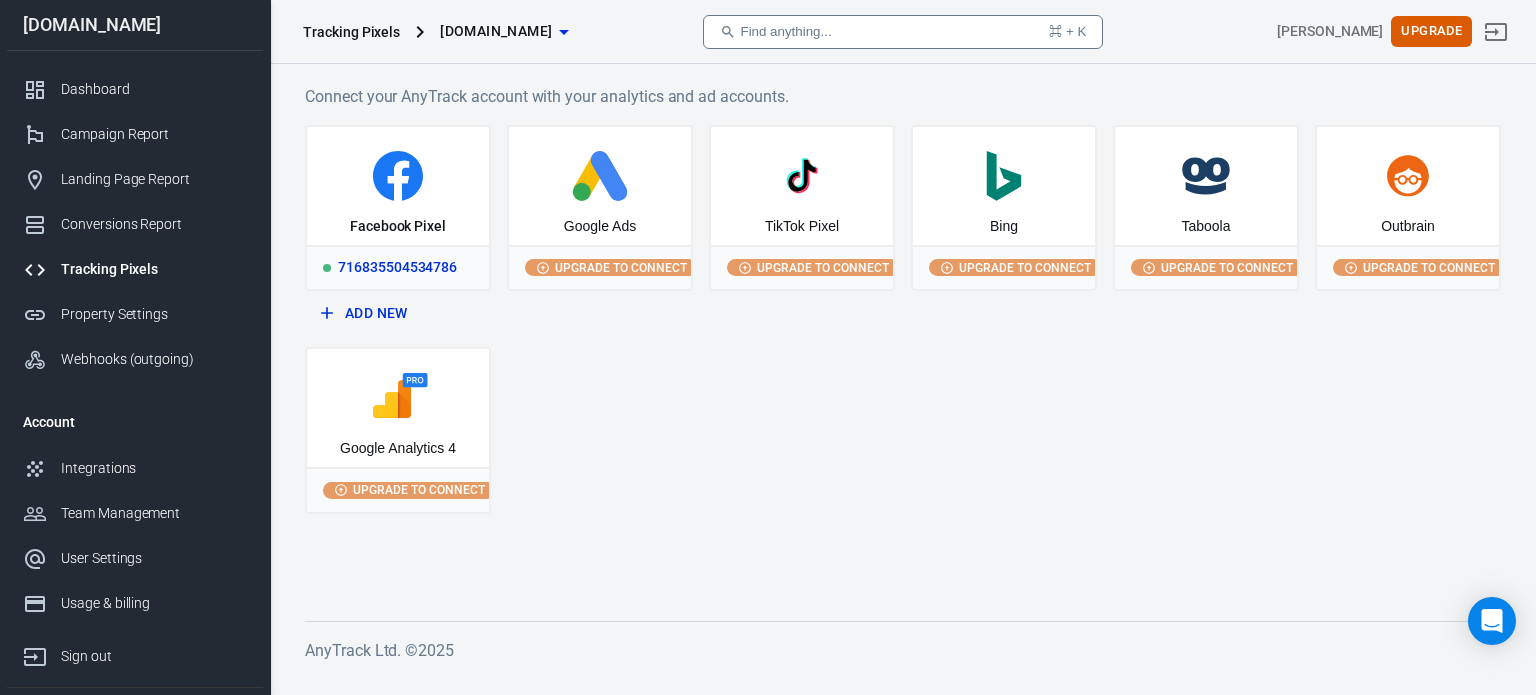 click 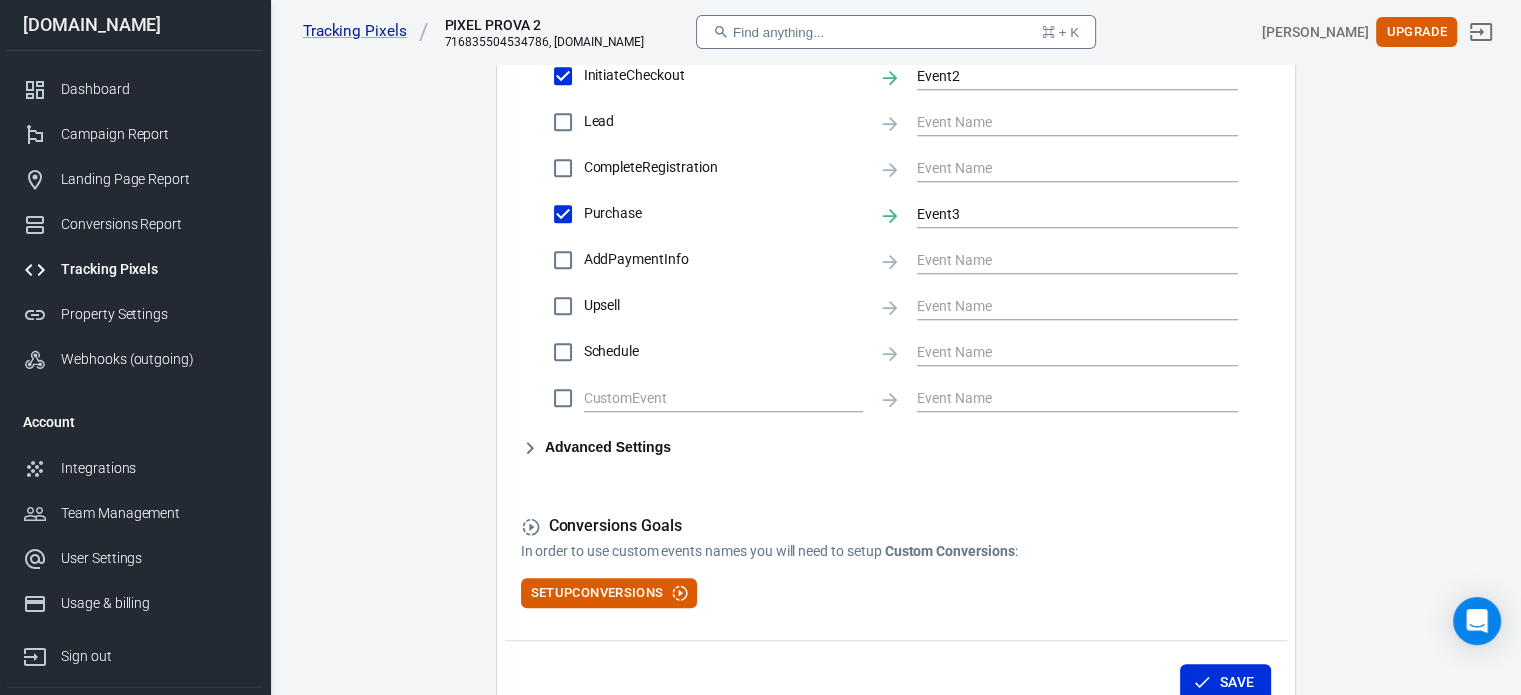 scroll, scrollTop: 1066, scrollLeft: 0, axis: vertical 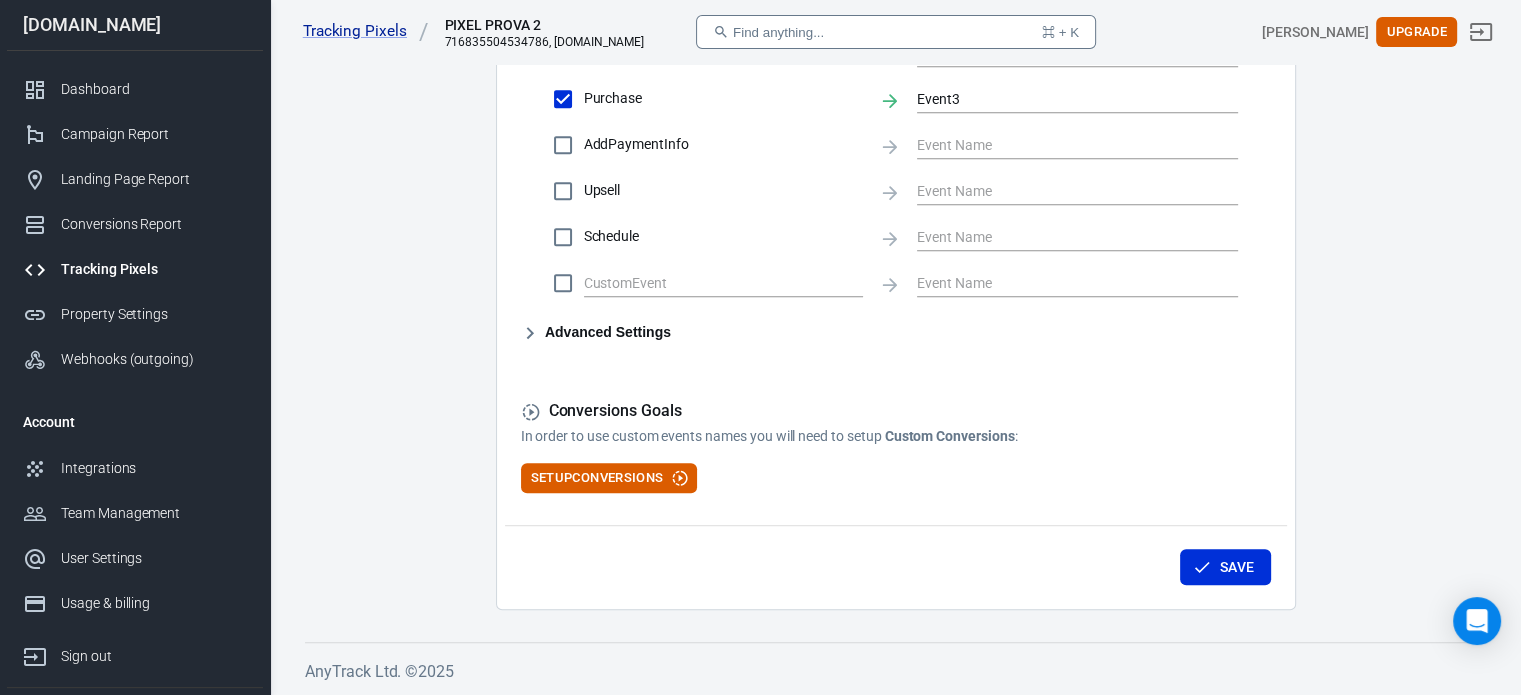 click on "Advanced Settings" at bounding box center (596, 333) 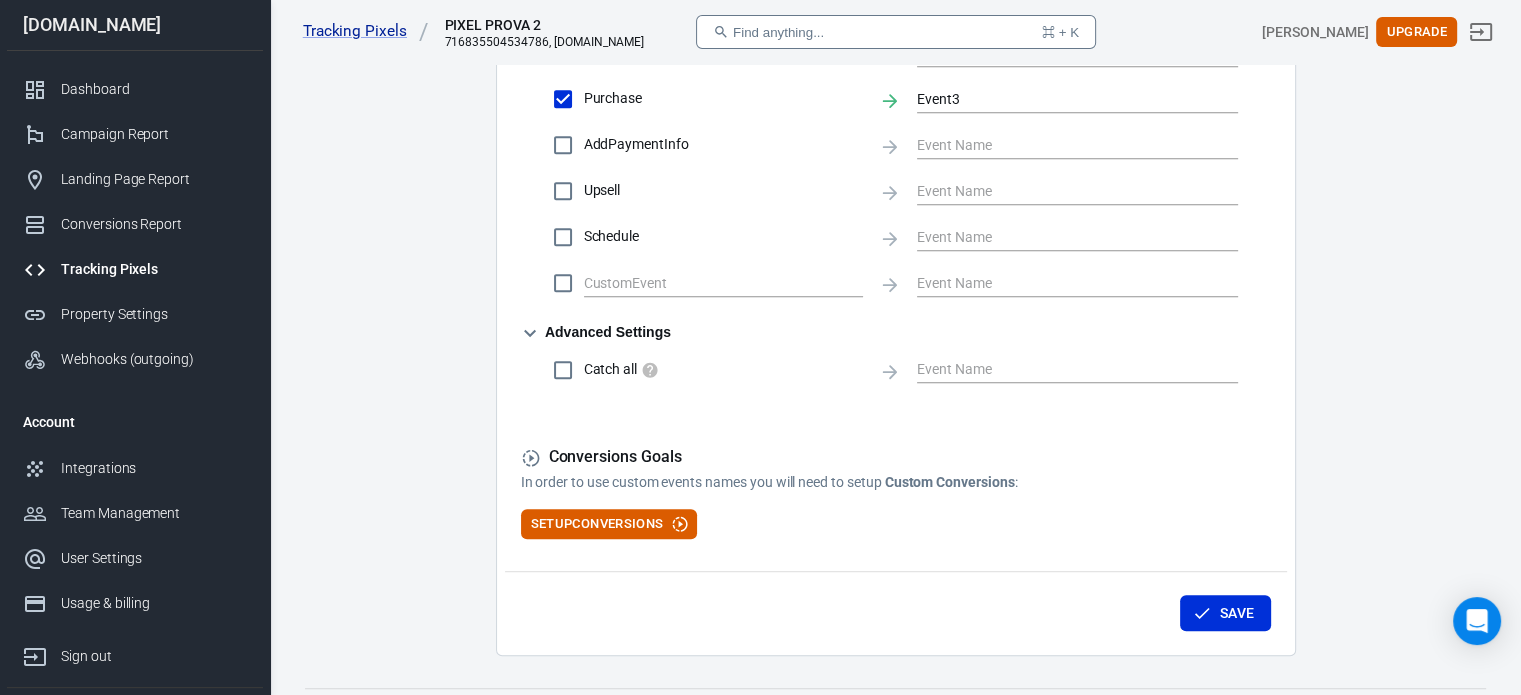 click on "Advanced Settings" at bounding box center (596, 333) 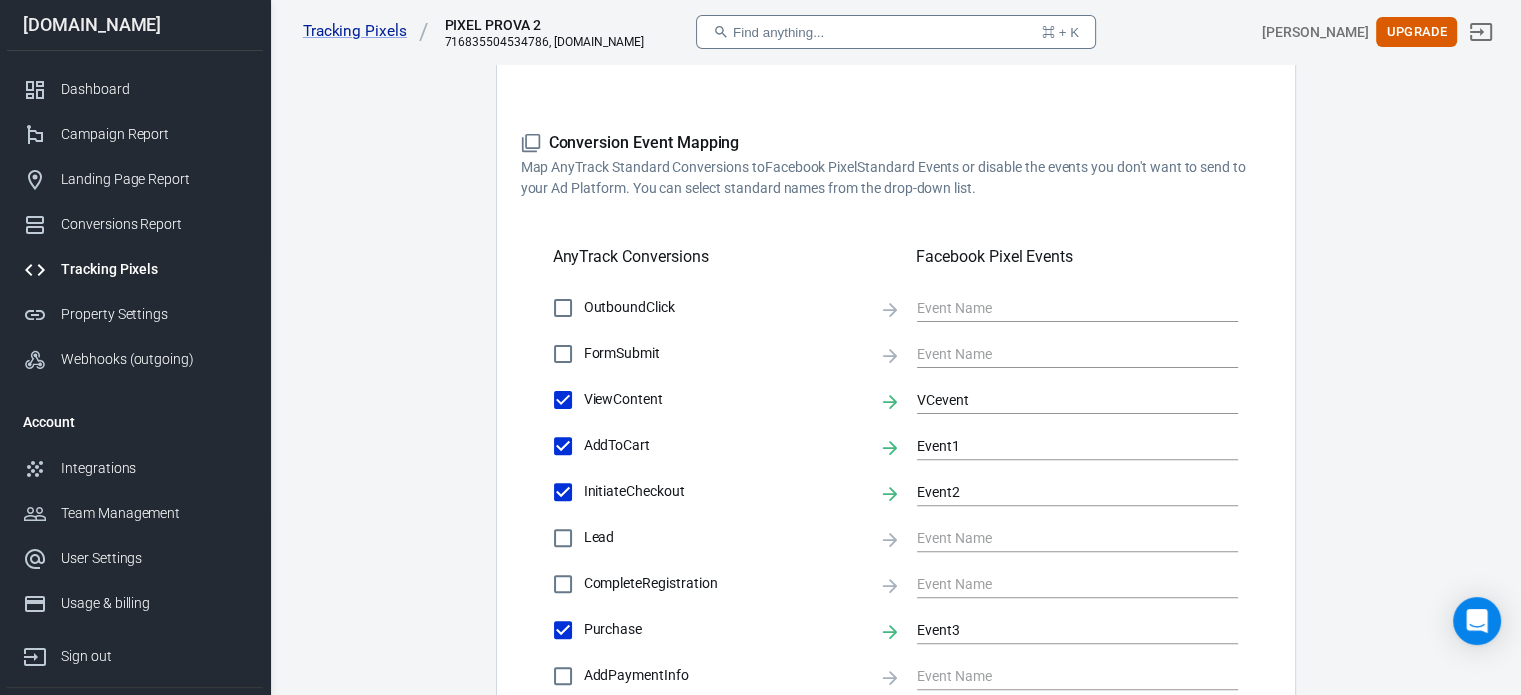 scroll, scrollTop: 1066, scrollLeft: 0, axis: vertical 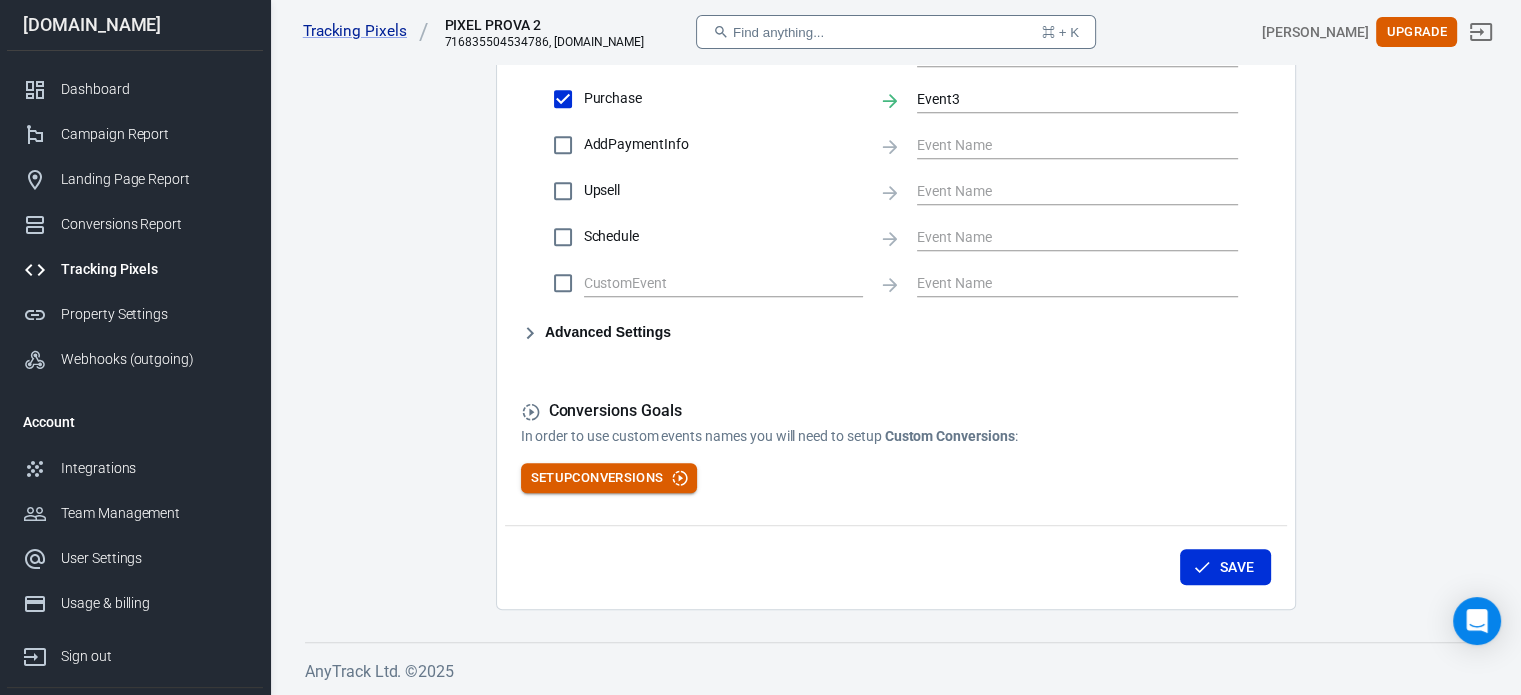 click on "Setup  Conversions" at bounding box center [609, 478] 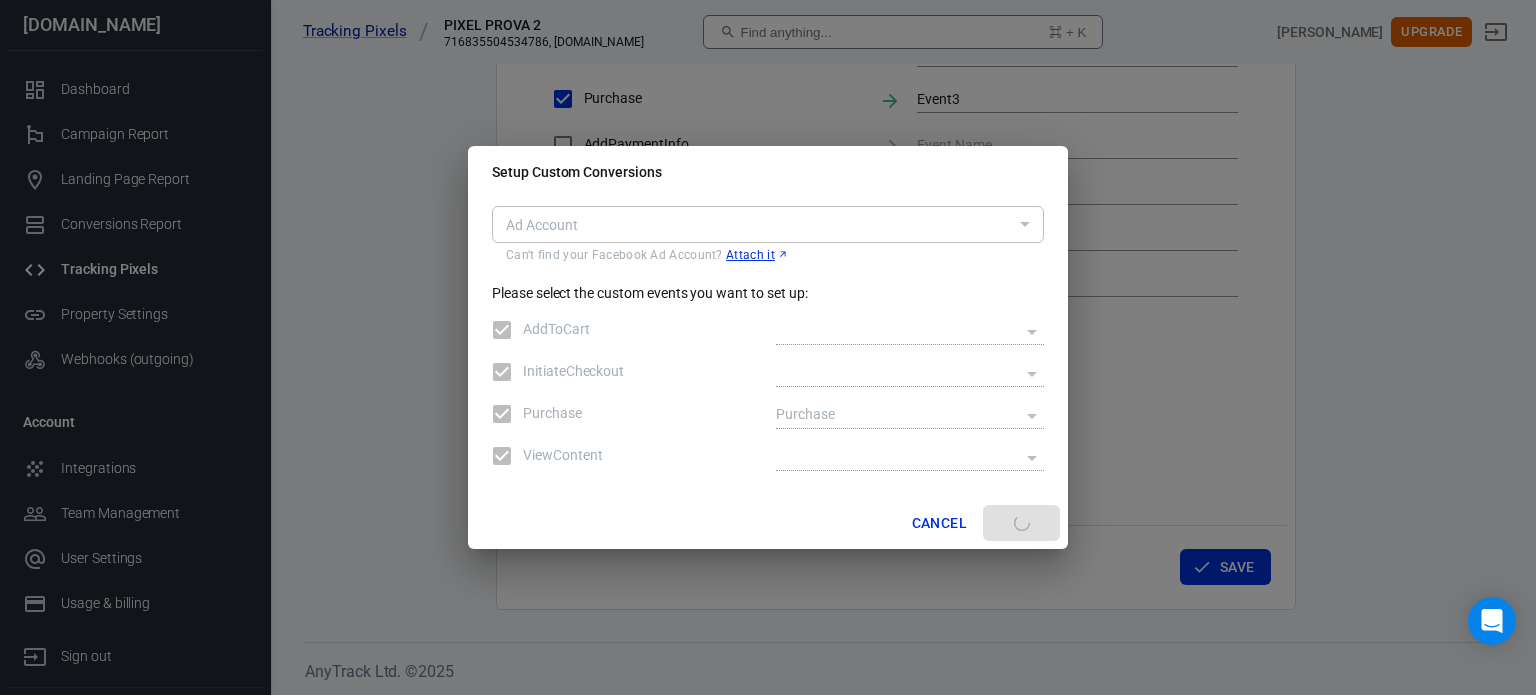 type on "act_3661421913931733" 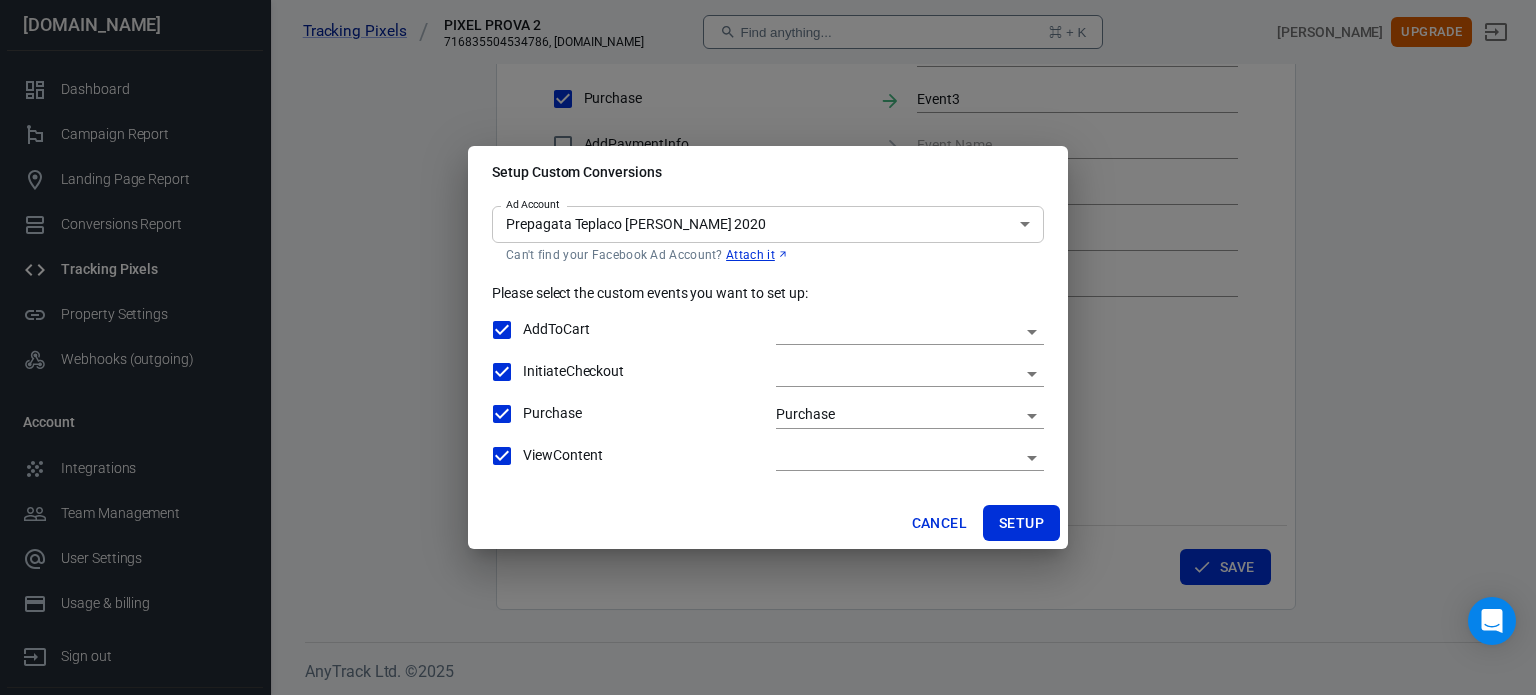 click on "Cancel" at bounding box center (939, 523) 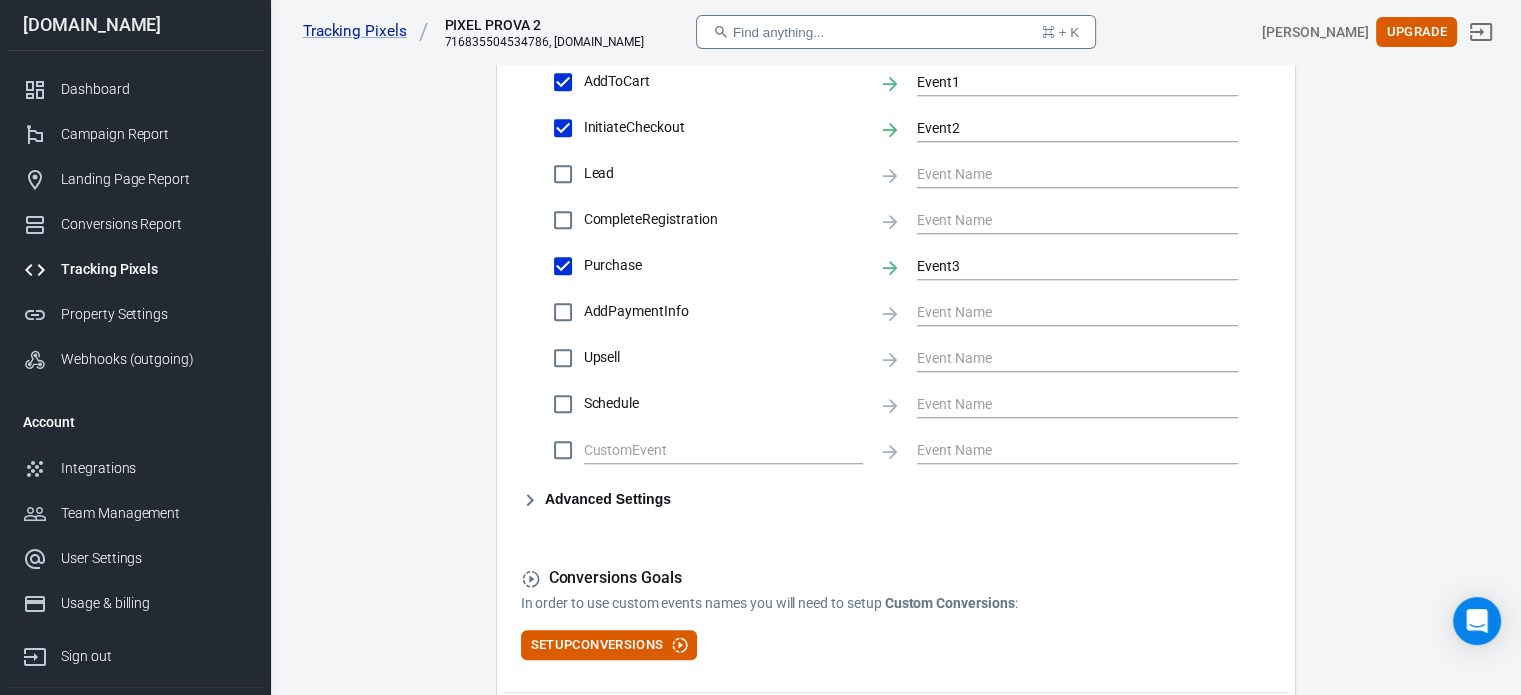 scroll, scrollTop: 1066, scrollLeft: 0, axis: vertical 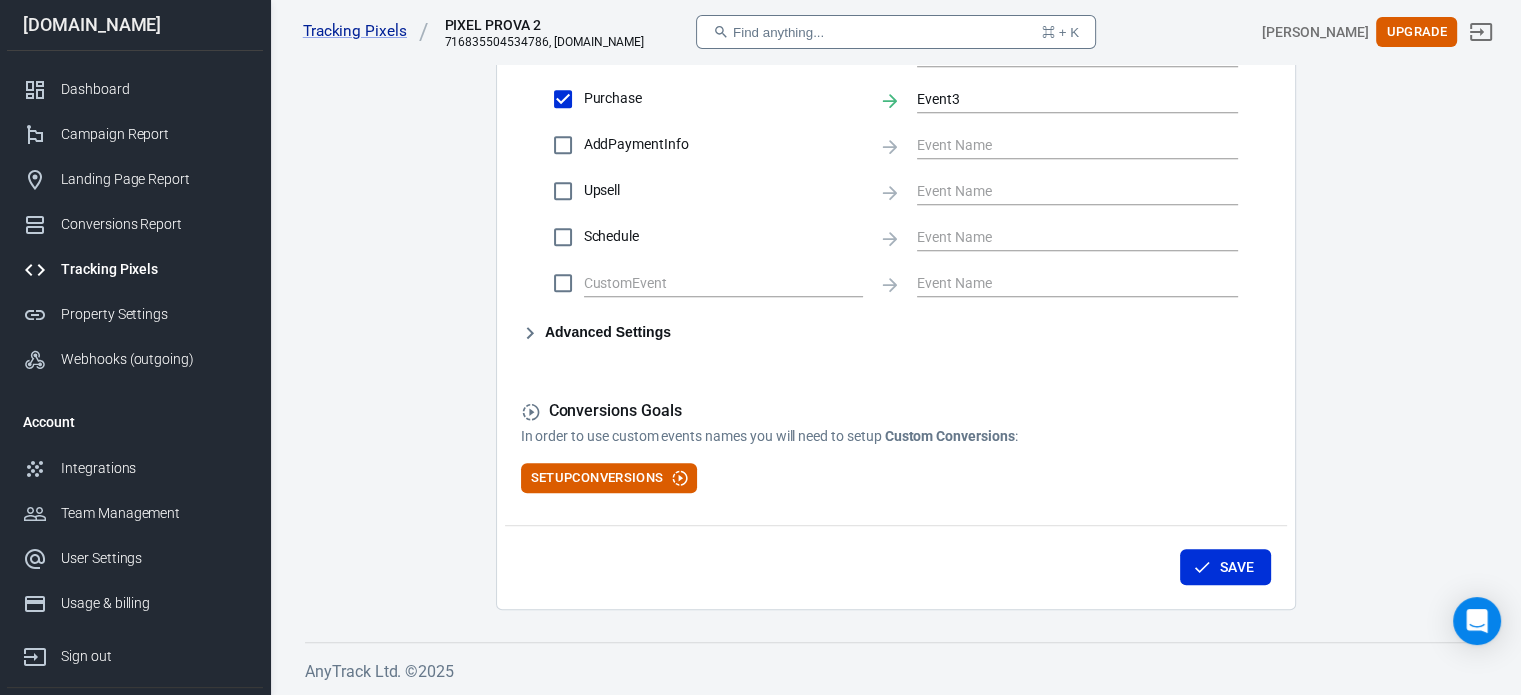 click on "Advanced Settings" at bounding box center [596, 333] 